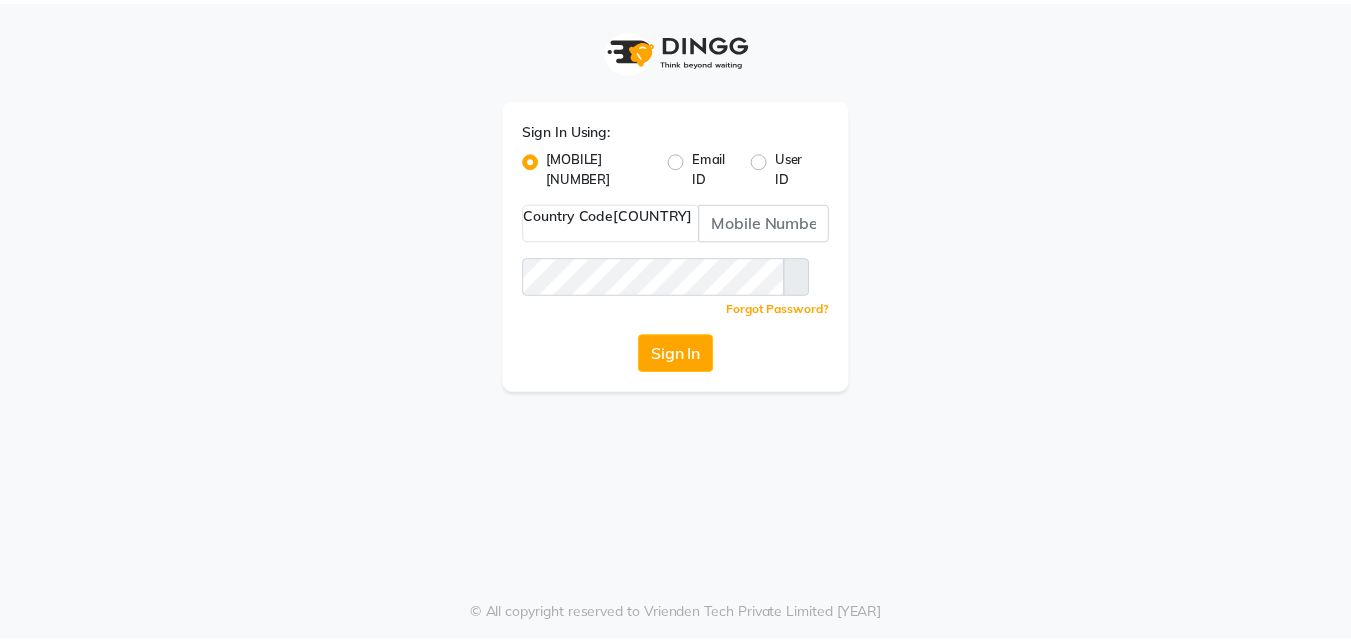scroll, scrollTop: 0, scrollLeft: 0, axis: both 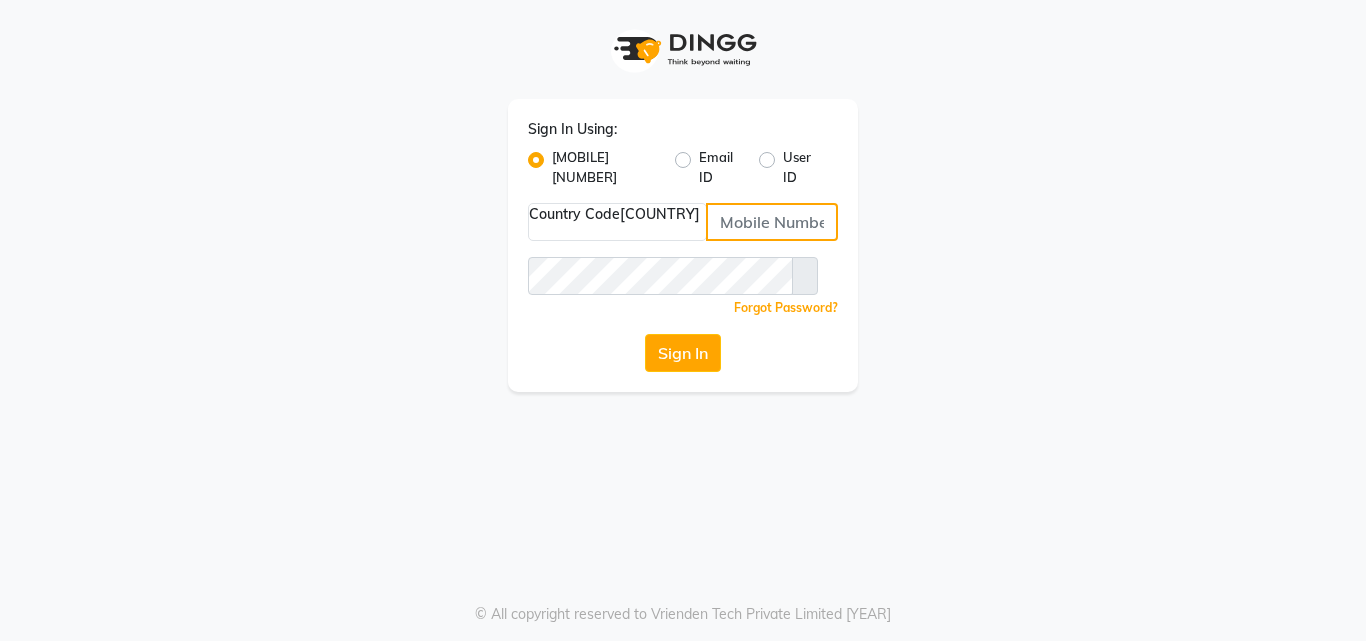 click at bounding box center (772, 222) 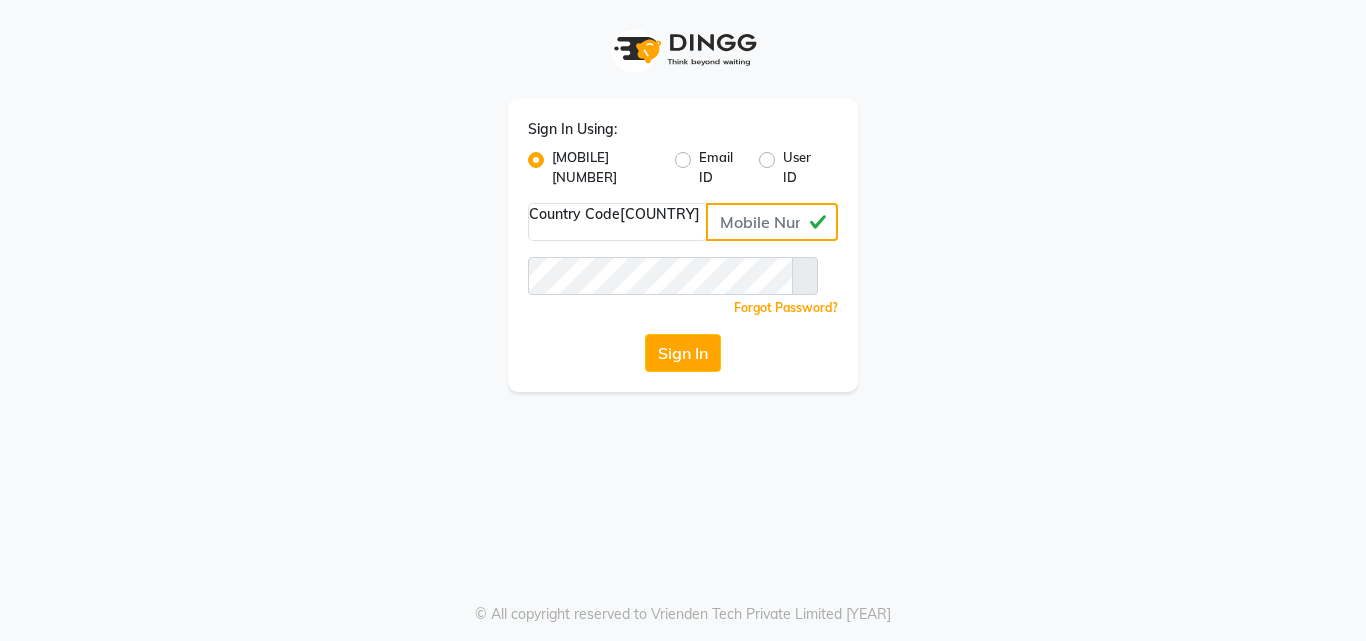 type on "[PHONE]" 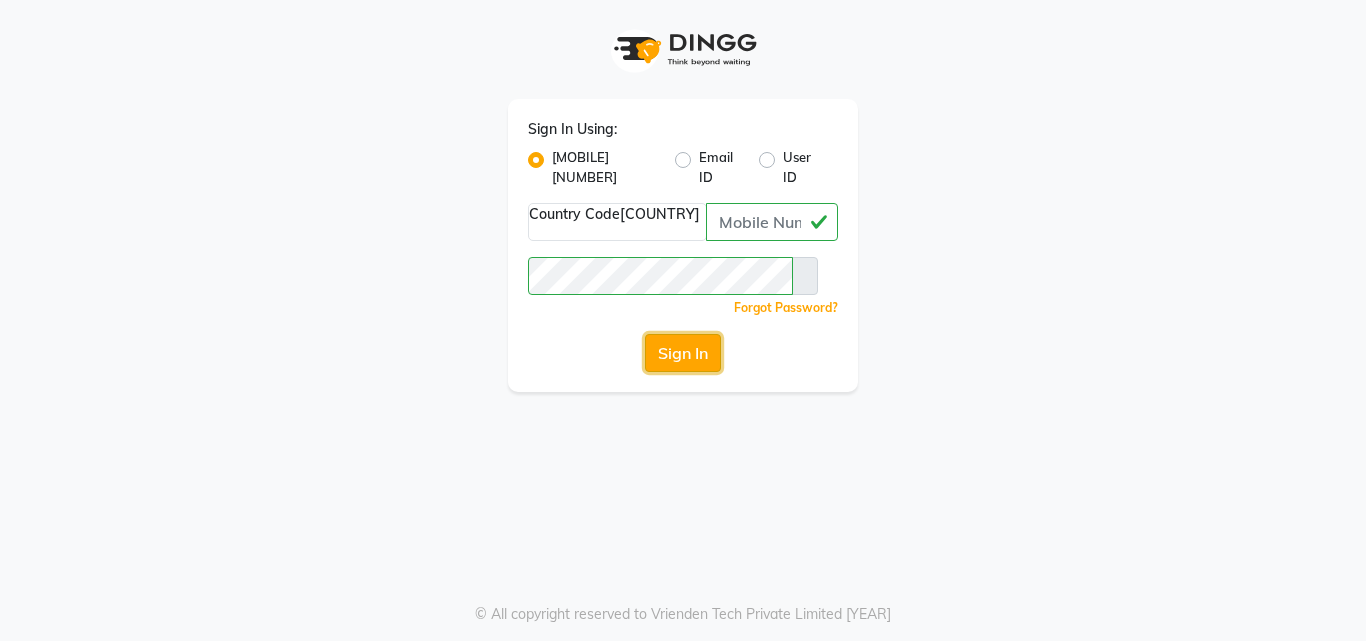 click on "Sign In" at bounding box center [683, 353] 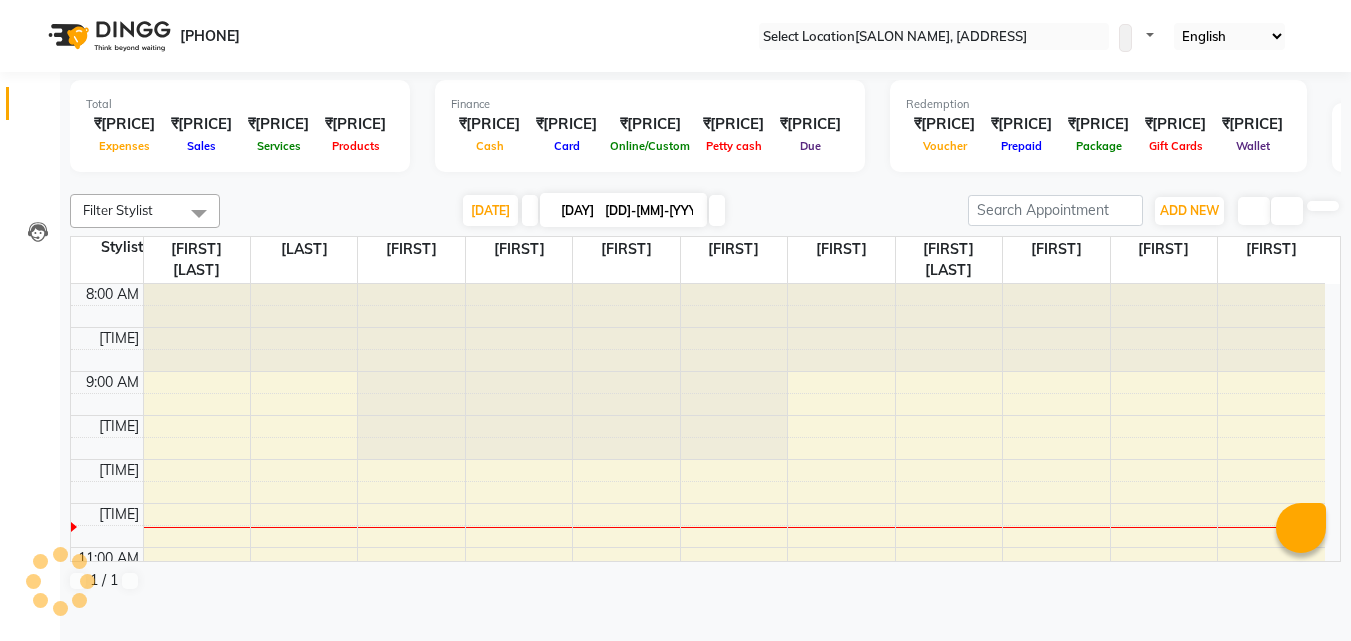 scroll, scrollTop: 0, scrollLeft: 0, axis: both 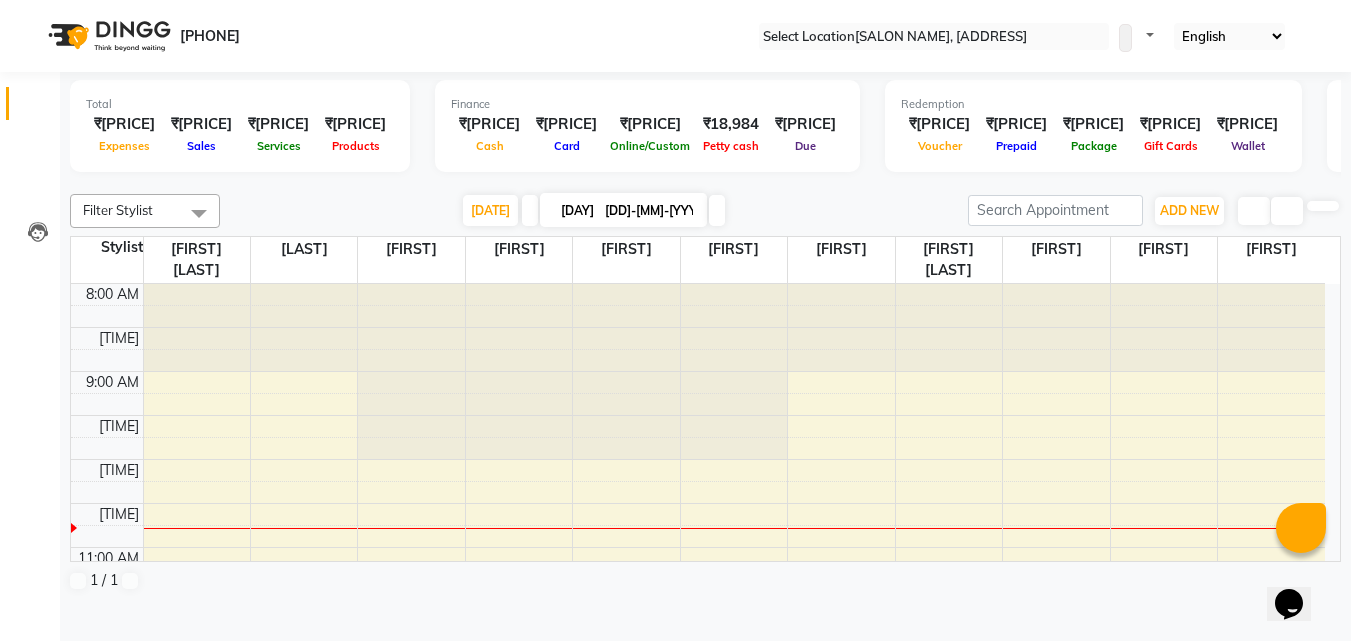 click on "[PHONE] Select Location × Oceanic Family Hair Spa & Salon, Near Sri Bhuvanendra College WhatsApp Status ✕ Status: Connected Most Recent Message: [DATE] [TIME] Recent Service Activity: [DATE] [TIME] Default Panel My Panel English ENGLISH Español العربية मराठी हिंदी ગુજરાતી தமிழ் 中文 Notifications nothing to show" at bounding box center [675, 36] 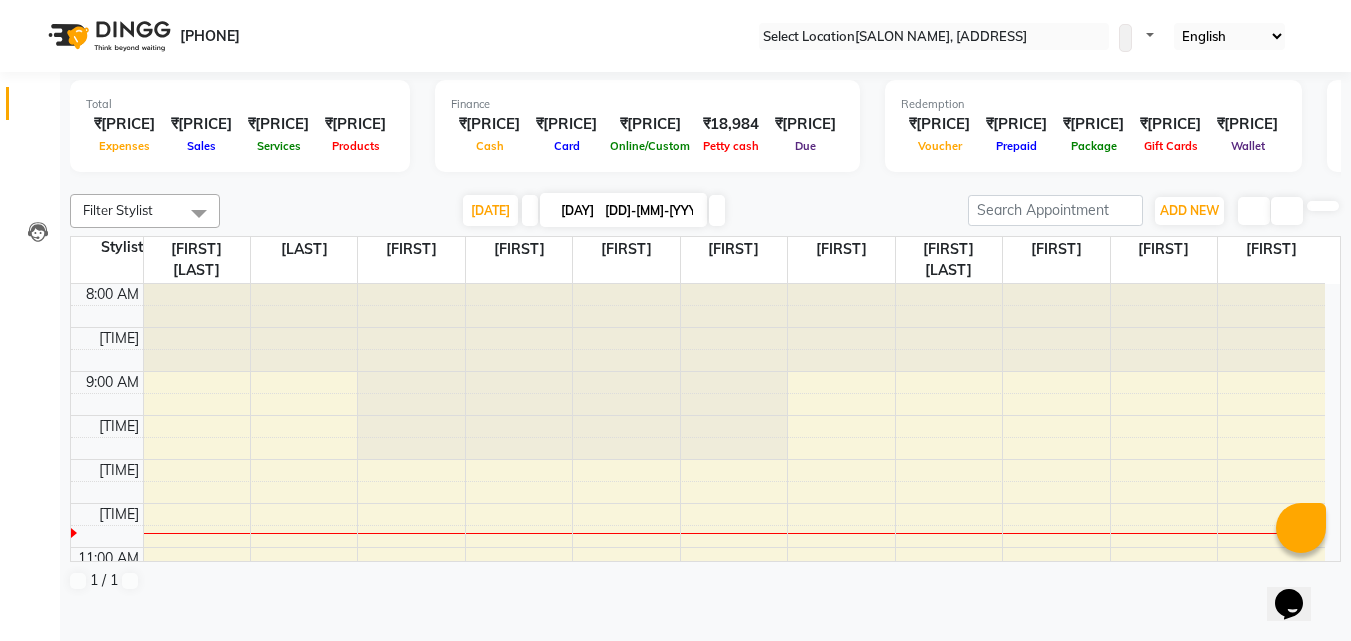 click on "[PHONE] Select Location × Oceanic Family Hair Spa & Salon, Near Sri Bhuvanendra College WhatsApp Status ✕ Status: Connected Most Recent Message: [DATE] [TIME] Recent Service Activity: [DATE] [TIME] Default Panel My Panel English ENGLISH Español العربية मराठी हिंदी ગુજરાતી தமிழ் 中文 Notifications nothing to show" at bounding box center [675, 36] 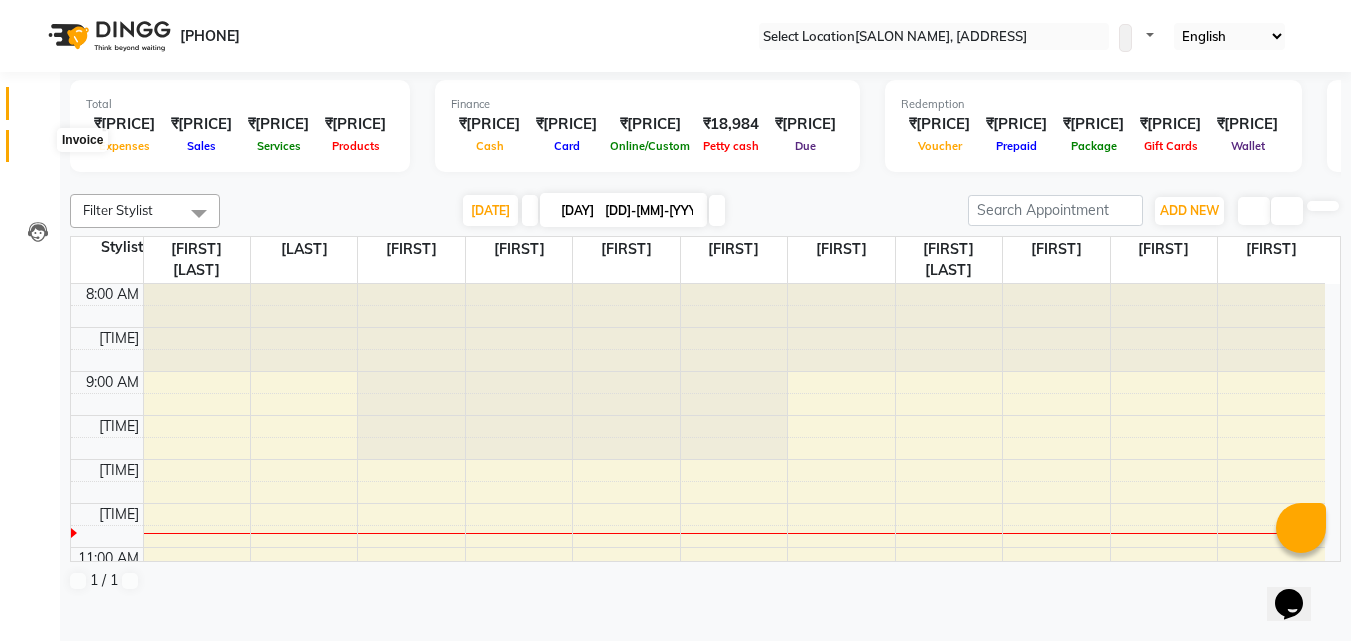 click at bounding box center (38, 151) 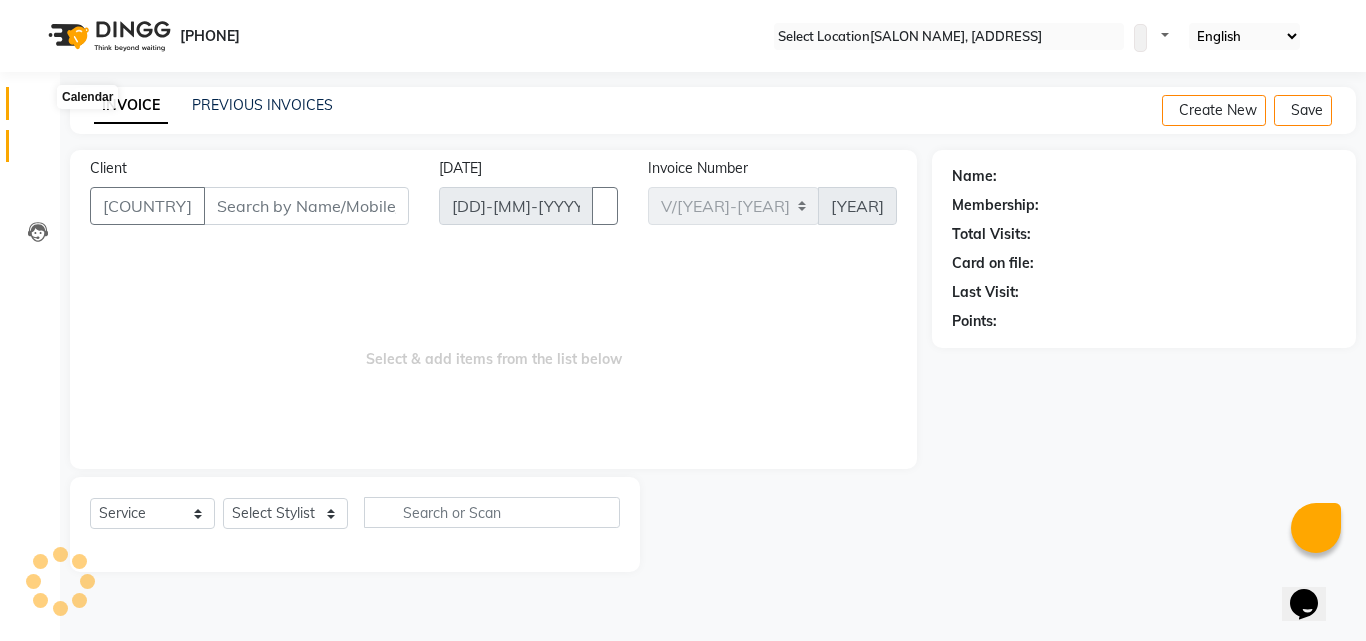 click at bounding box center [37, 108] 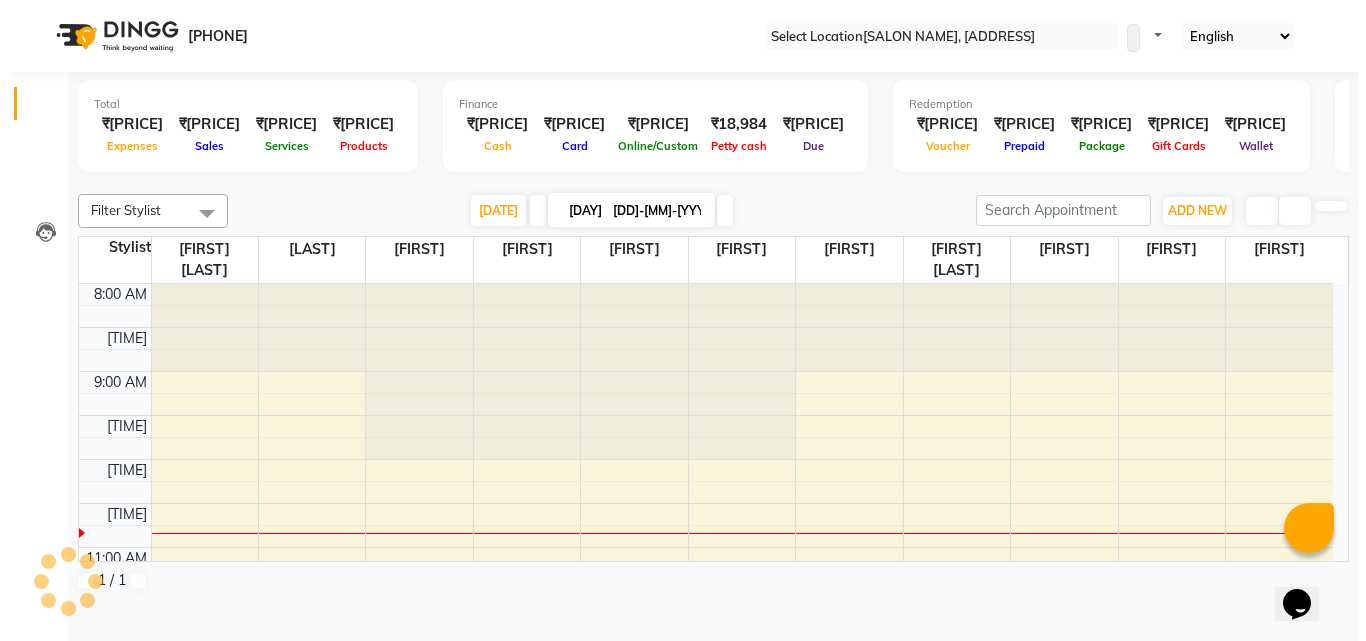 scroll, scrollTop: 177, scrollLeft: 0, axis: vertical 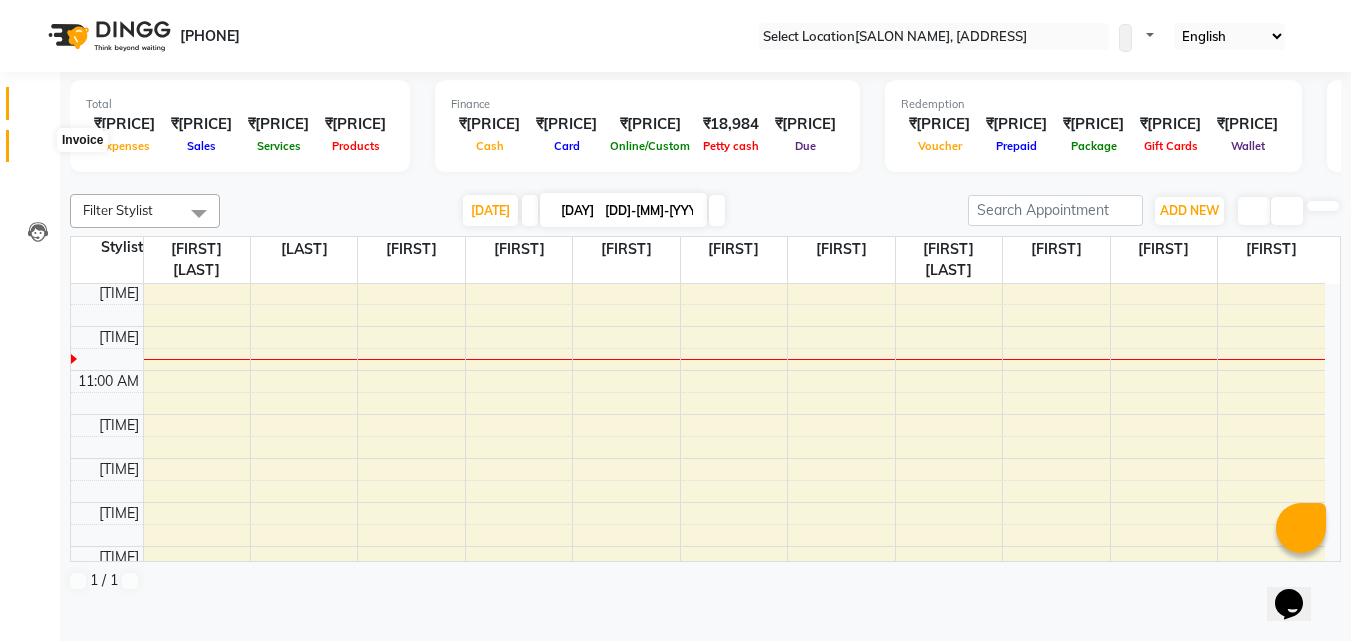 click at bounding box center [37, 151] 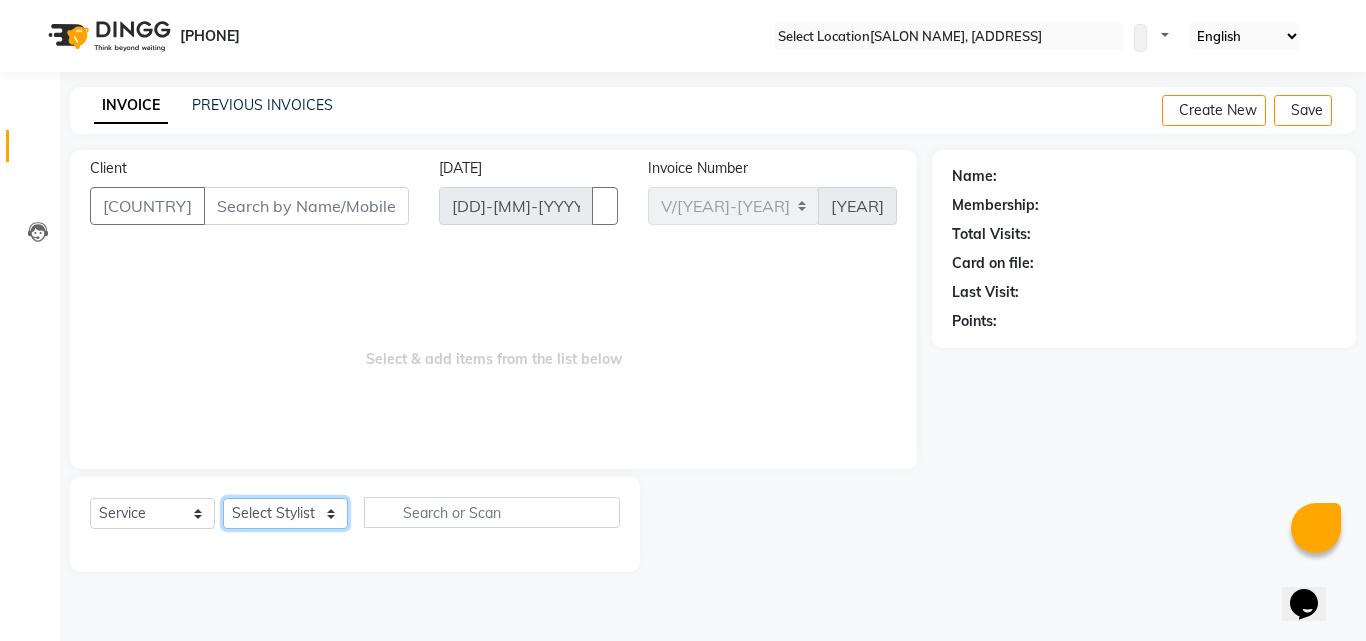 click on "Select Stylist [FIRST] [LAST] [FIRST] [FIRST] [FIRST] [FIRST] [FIRST] [FIRST] [FIRST] [FIRST]" at bounding box center [285, 513] 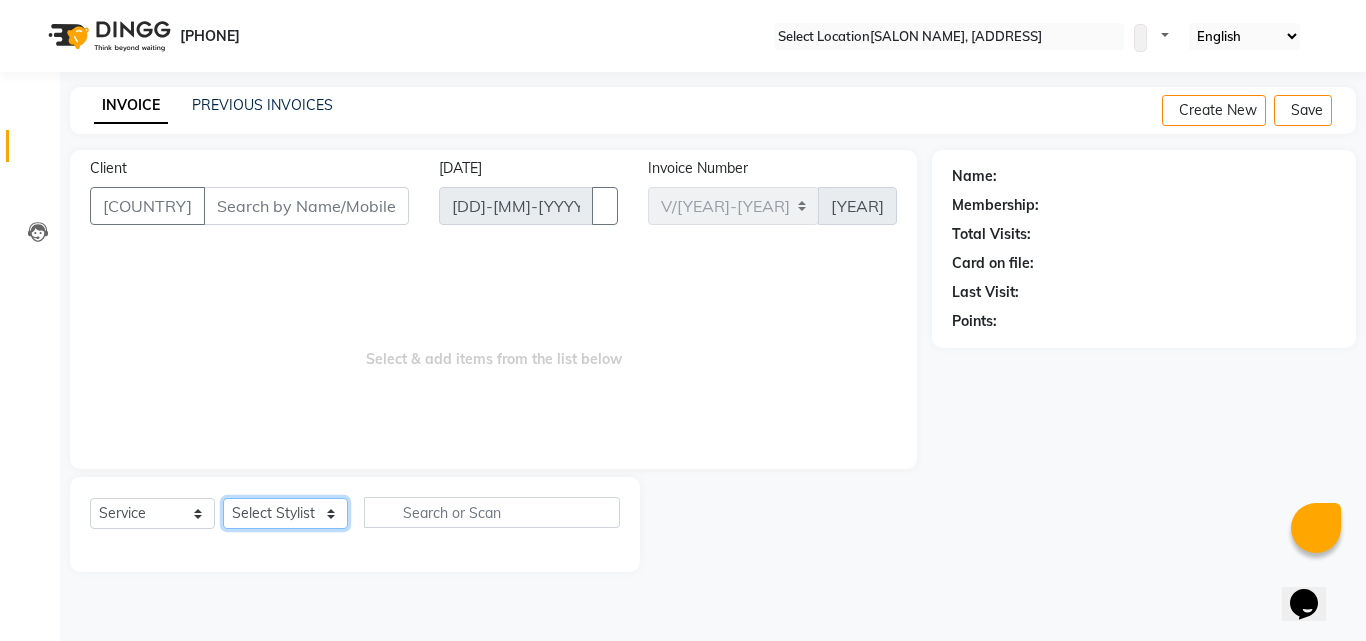 select on "23947" 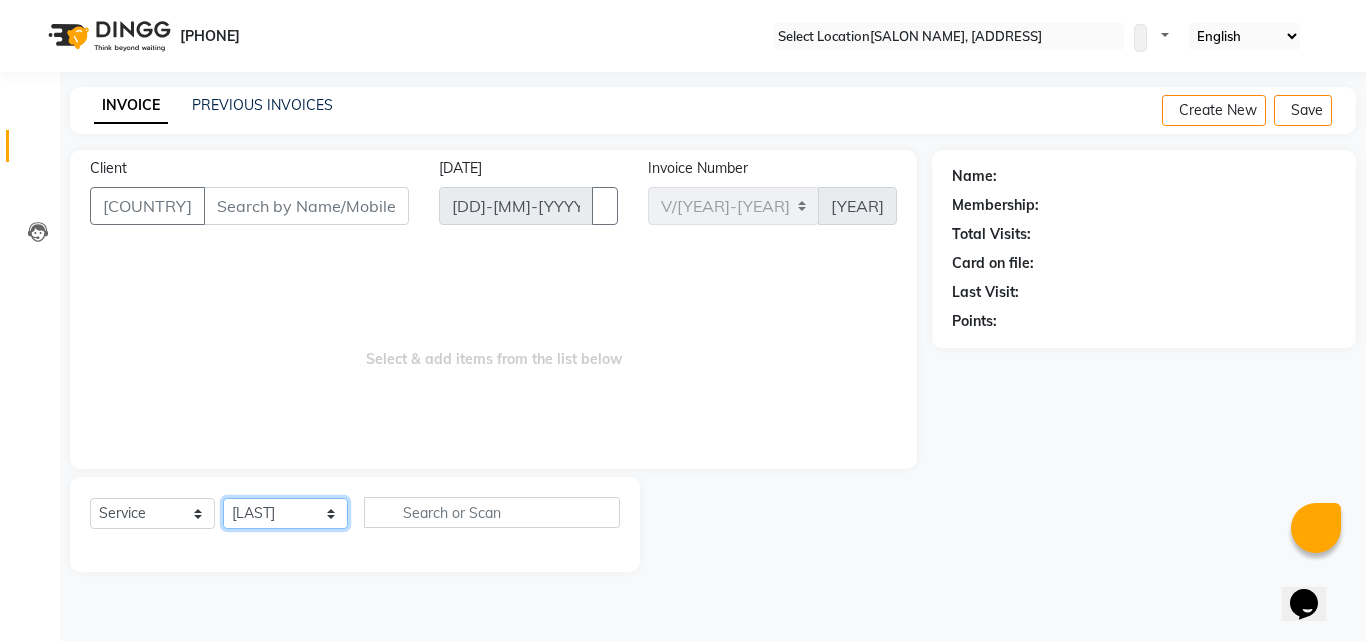 click on "Select Stylist [FIRST] [LAST] [FIRST] [FIRST] [FIRST] [FIRST] [FIRST] [FIRST] [FIRST] [FIRST]" at bounding box center [285, 513] 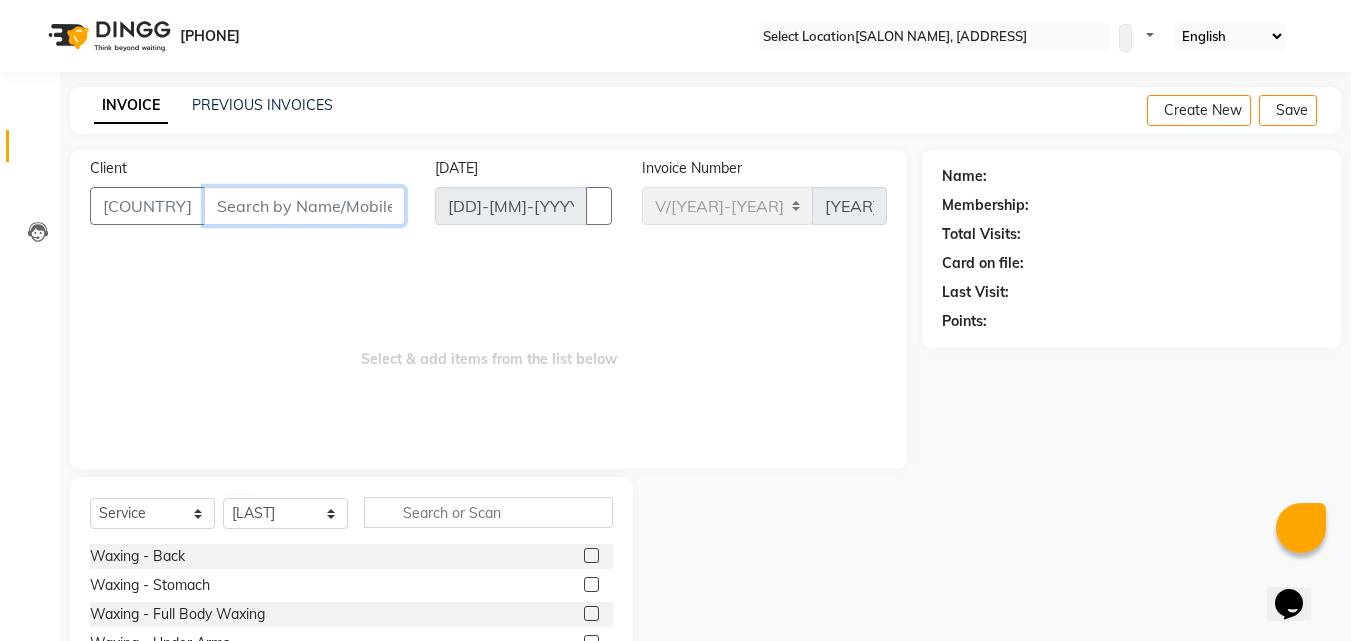 click on "Client" at bounding box center [304, 206] 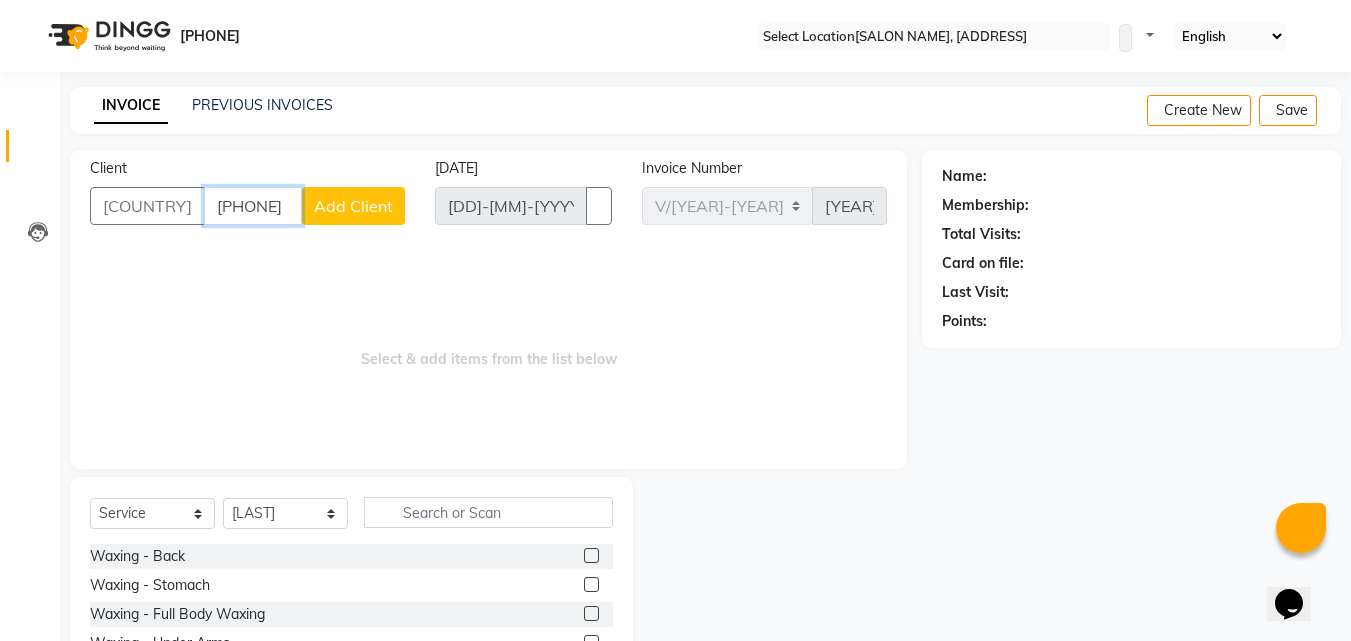 type on "[PHONE]" 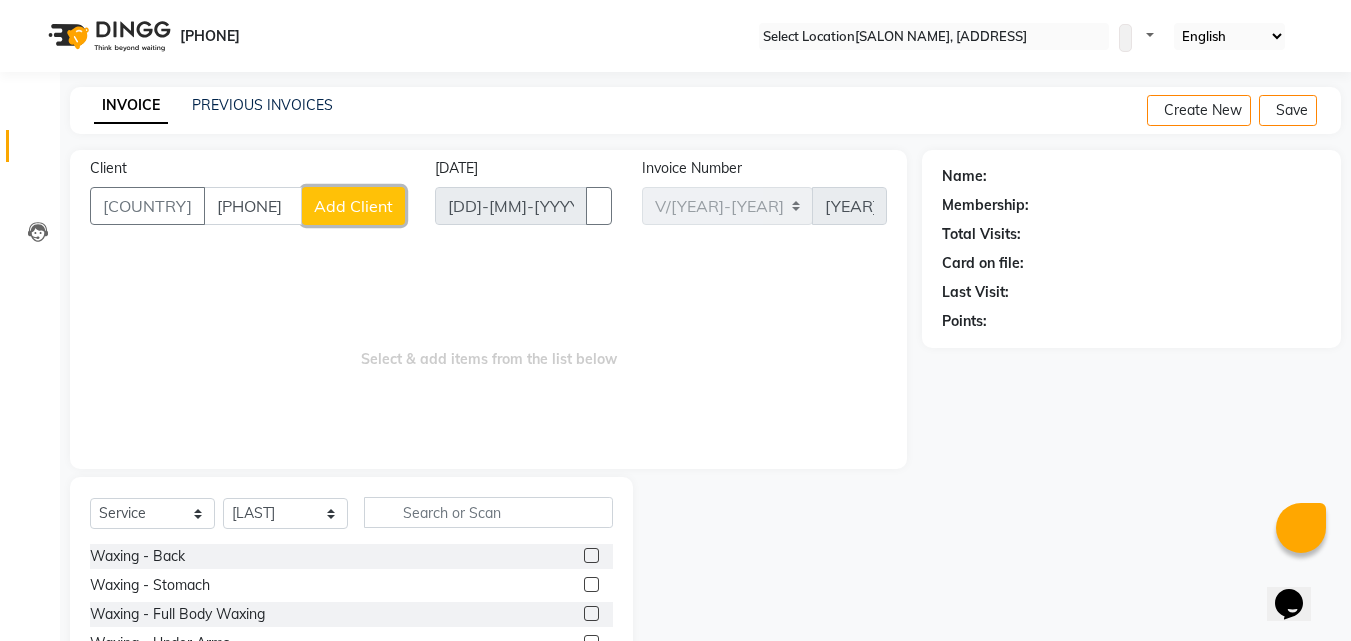 click on "Add Client" at bounding box center (353, 206) 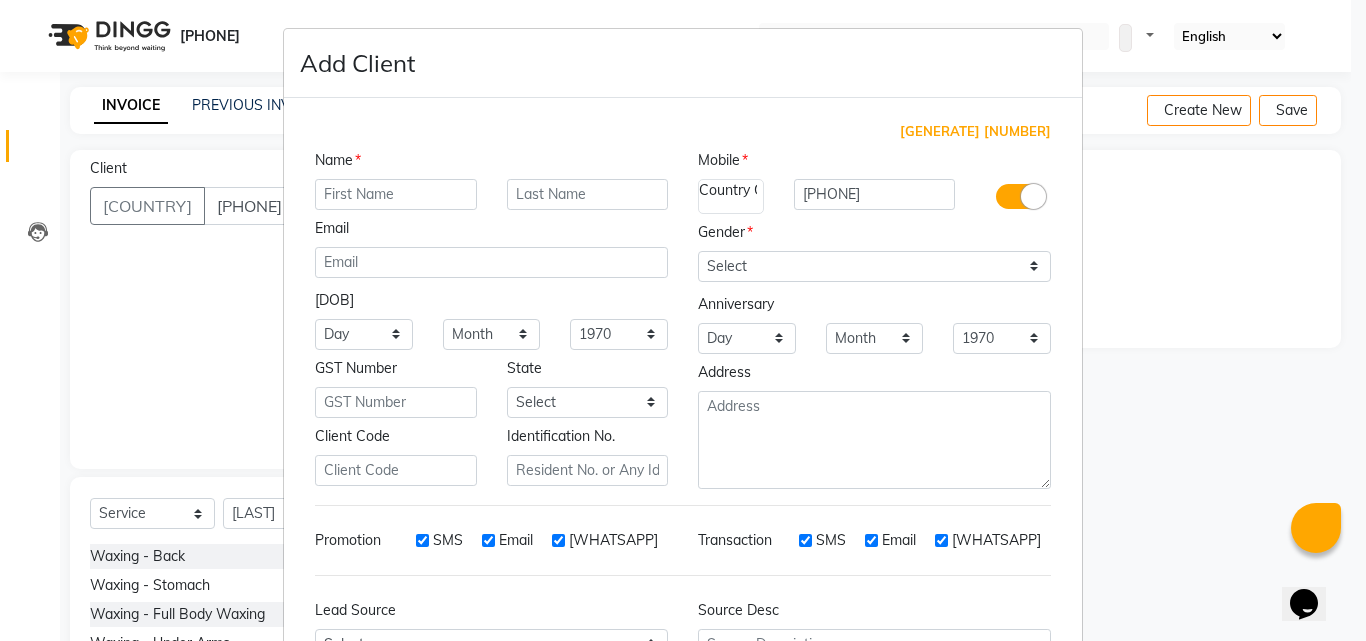 click at bounding box center [396, 194] 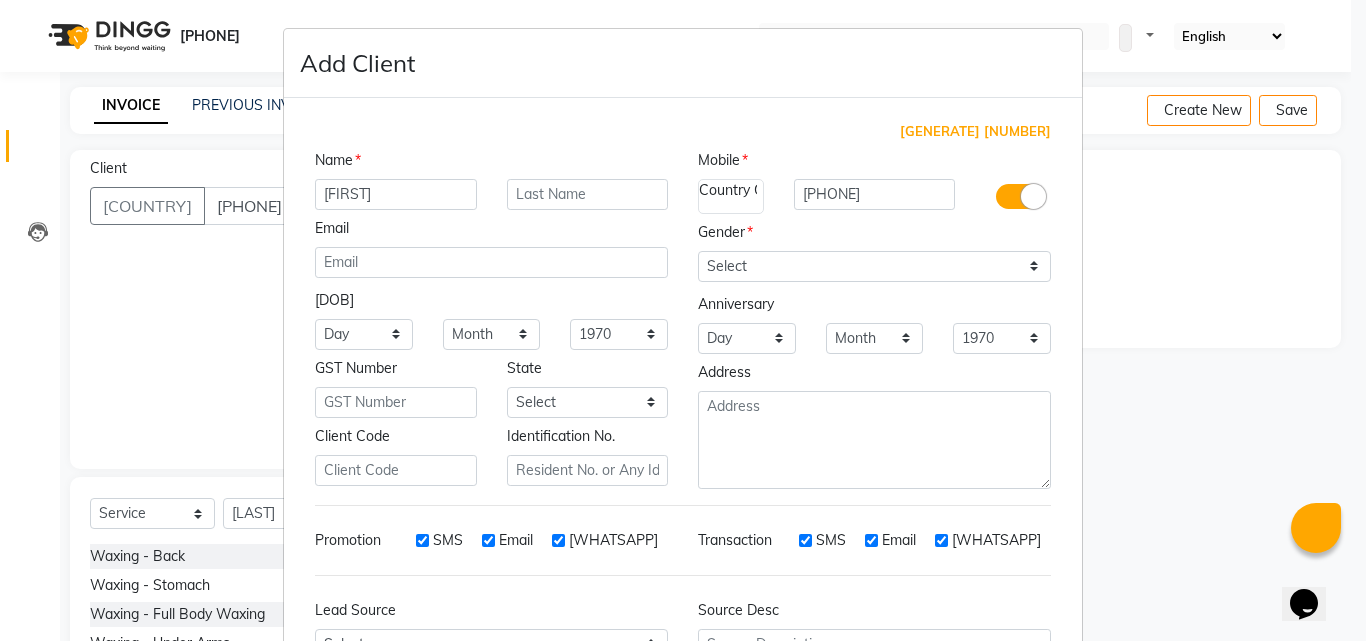 type on "[FIRST]" 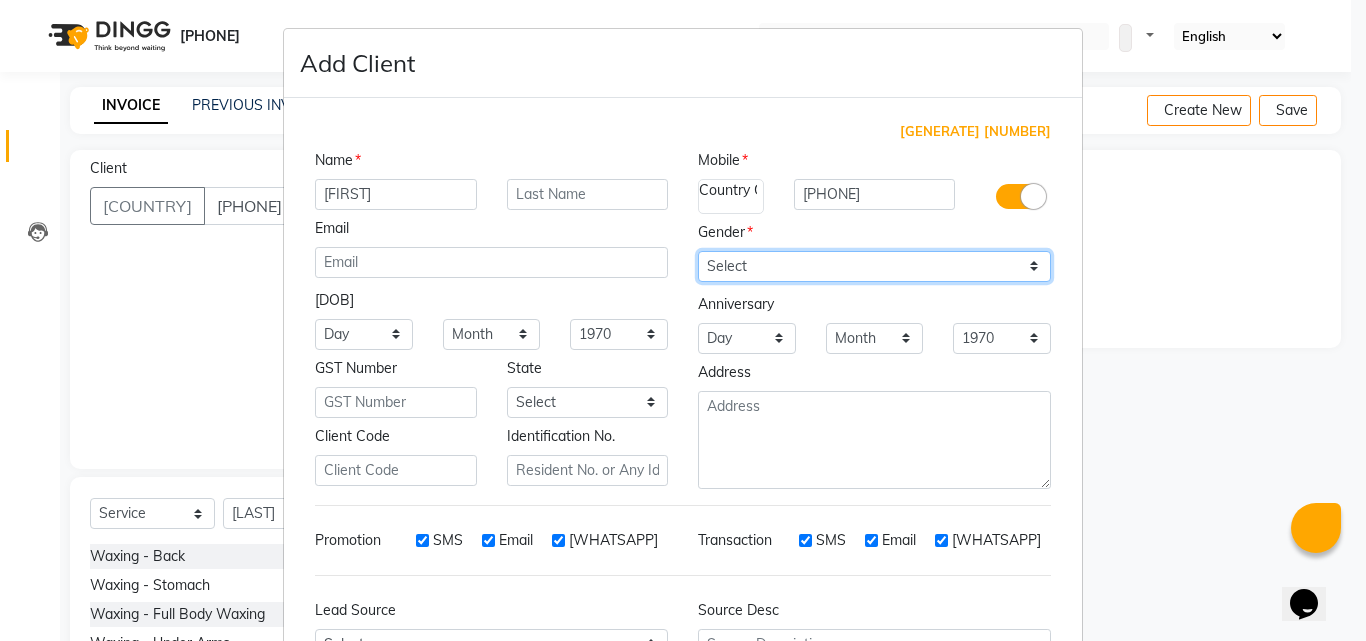 drag, startPoint x: 768, startPoint y: 267, endPoint x: 759, endPoint y: 274, distance: 11.401754 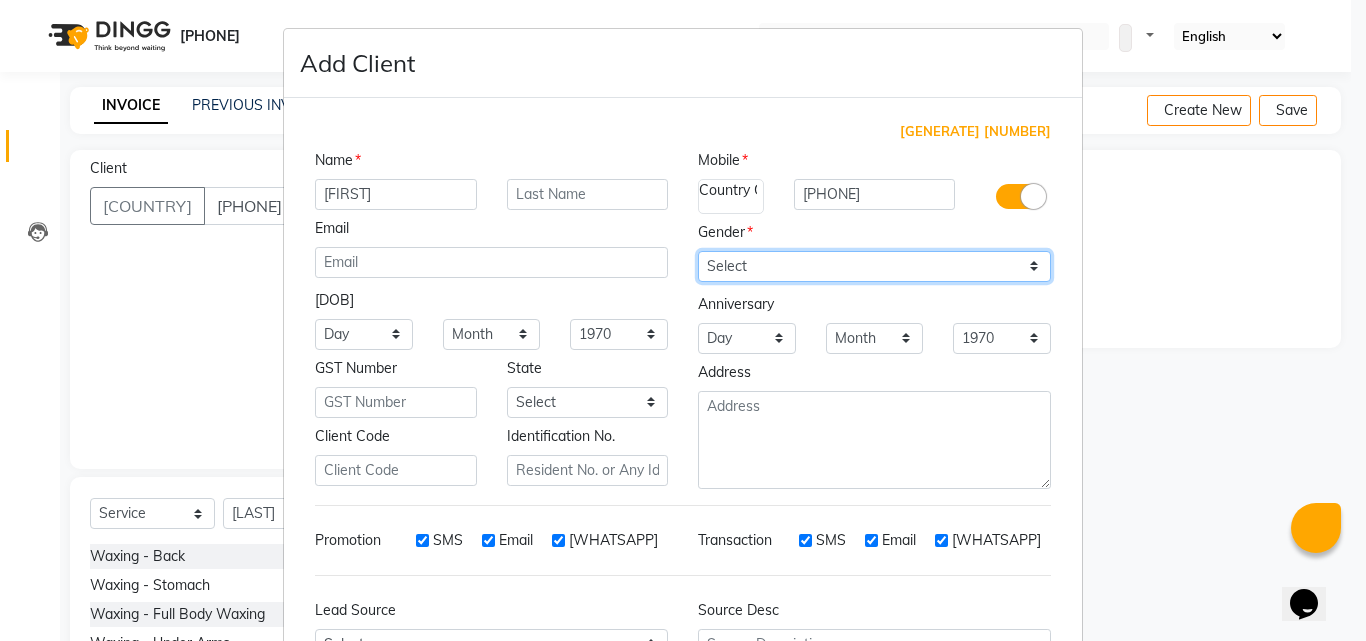 select on "male" 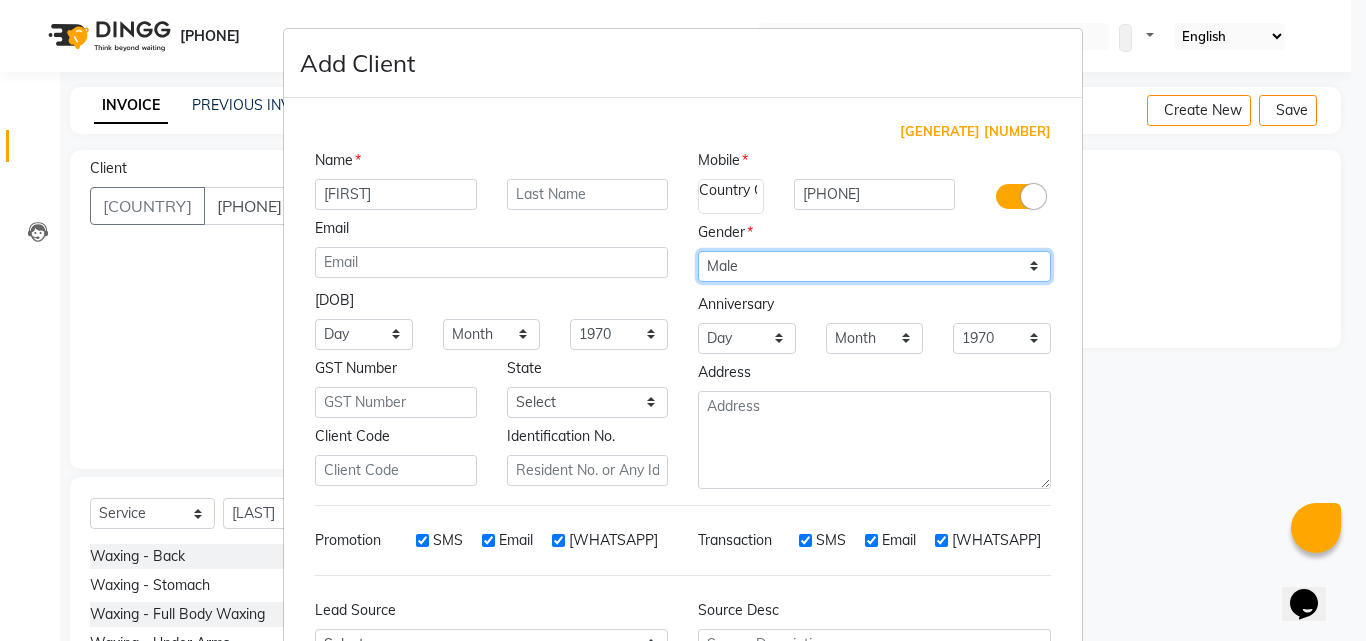 click on "Select Male Female Other Prefer Not To Say" at bounding box center [874, 266] 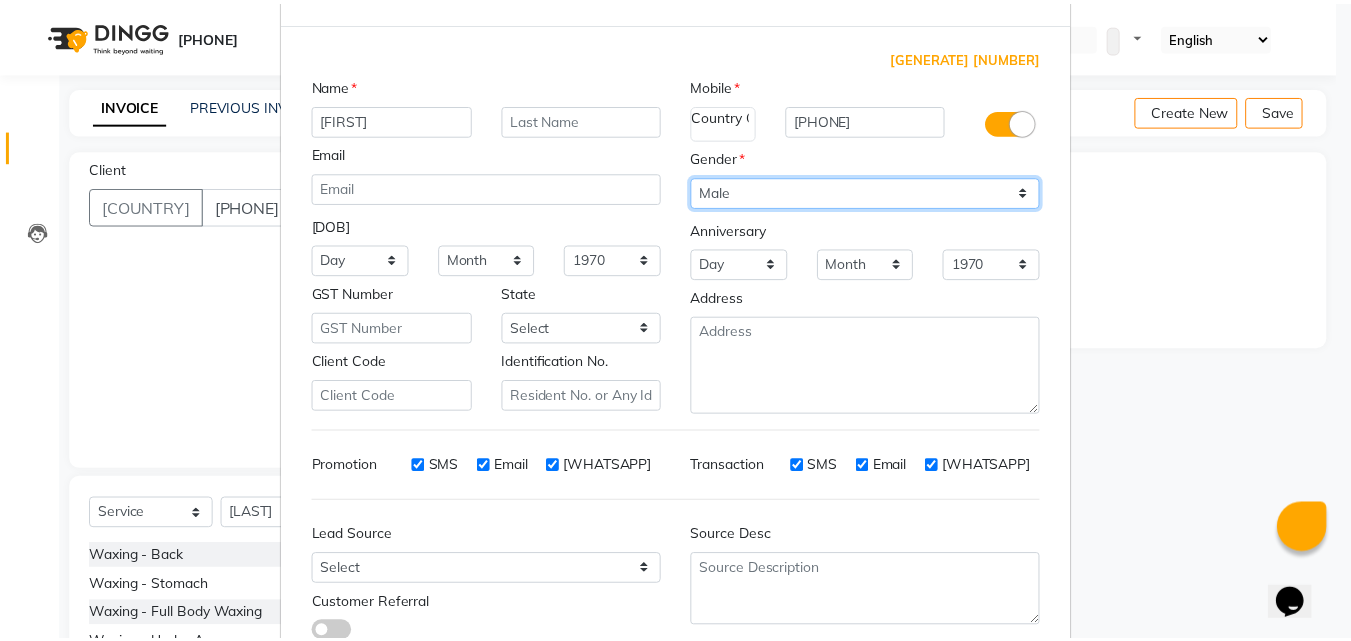 scroll, scrollTop: 200, scrollLeft: 0, axis: vertical 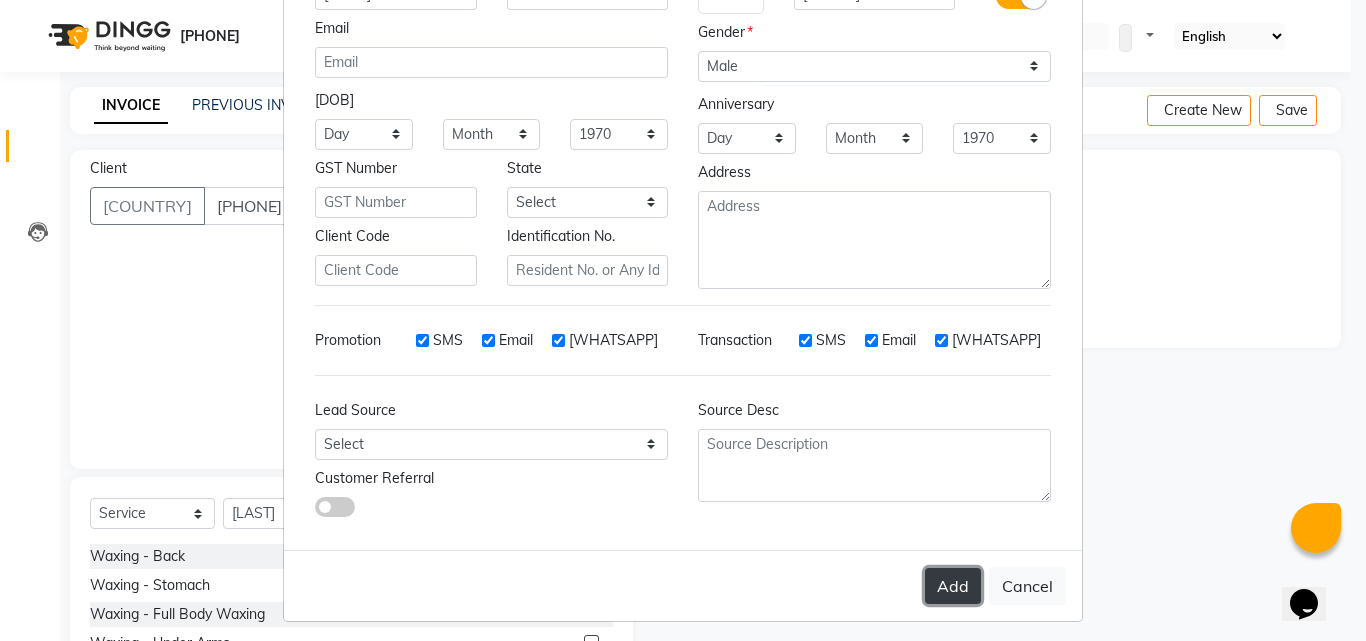 click on "Add" at bounding box center [953, 586] 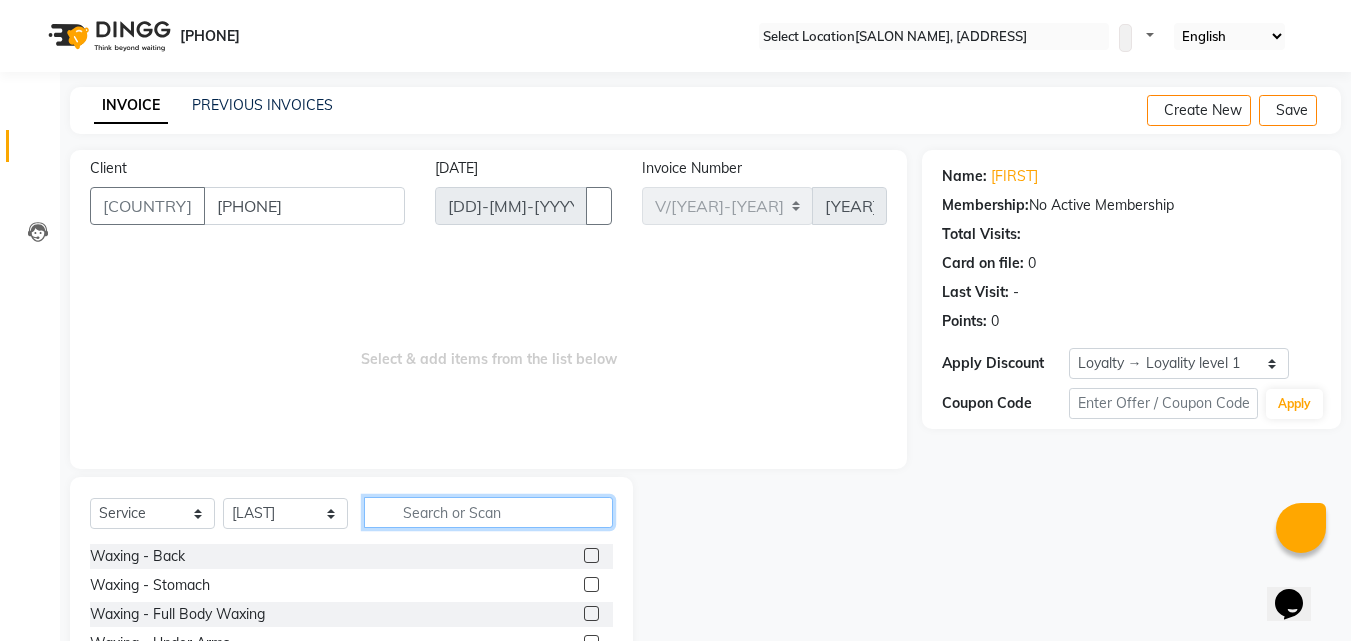 click at bounding box center (488, 512) 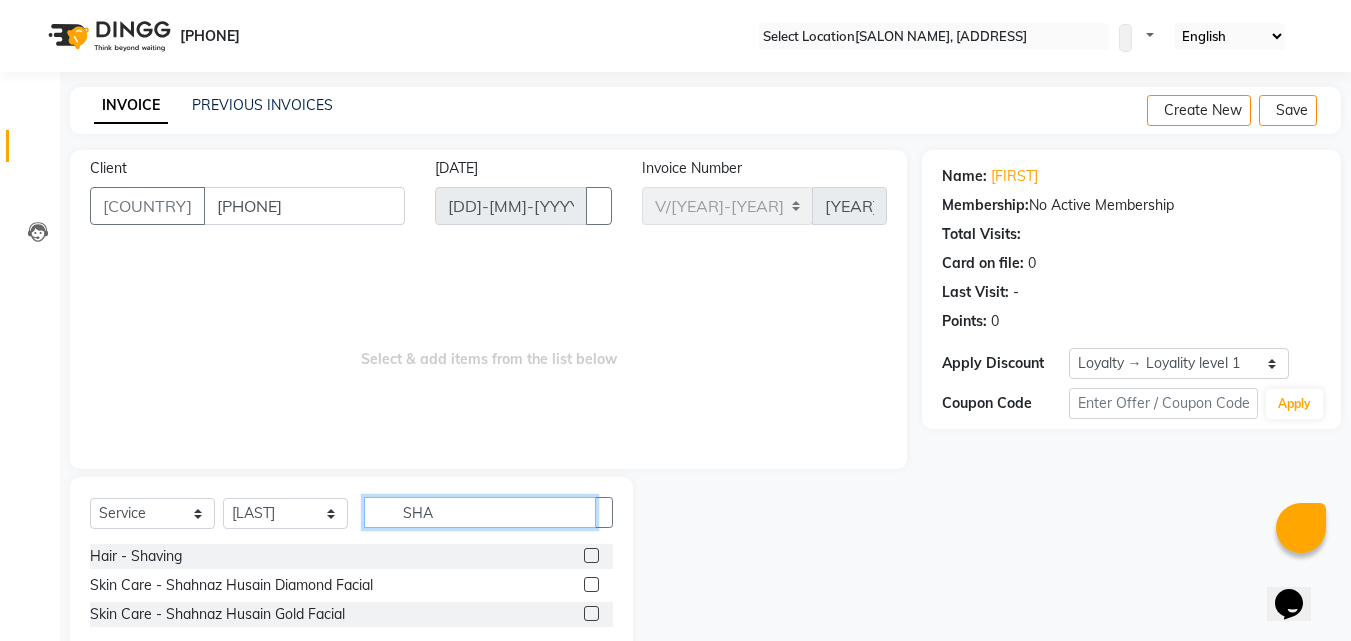 type on "SHA" 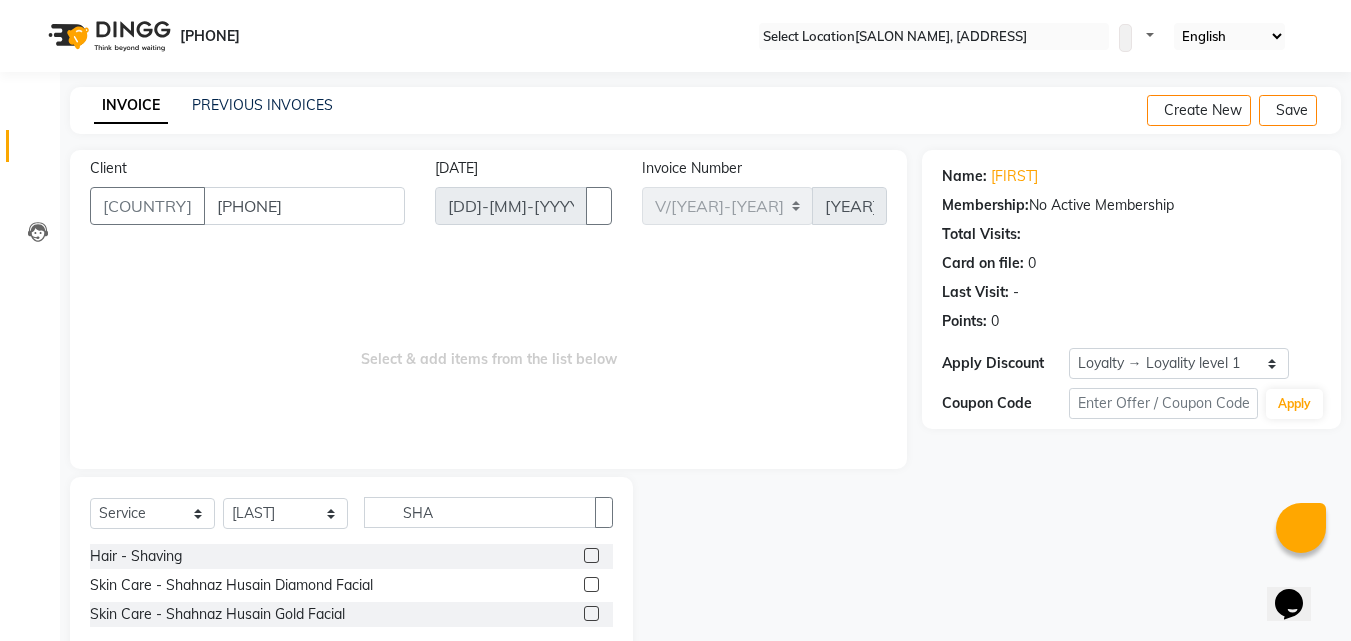 click at bounding box center (591, 555) 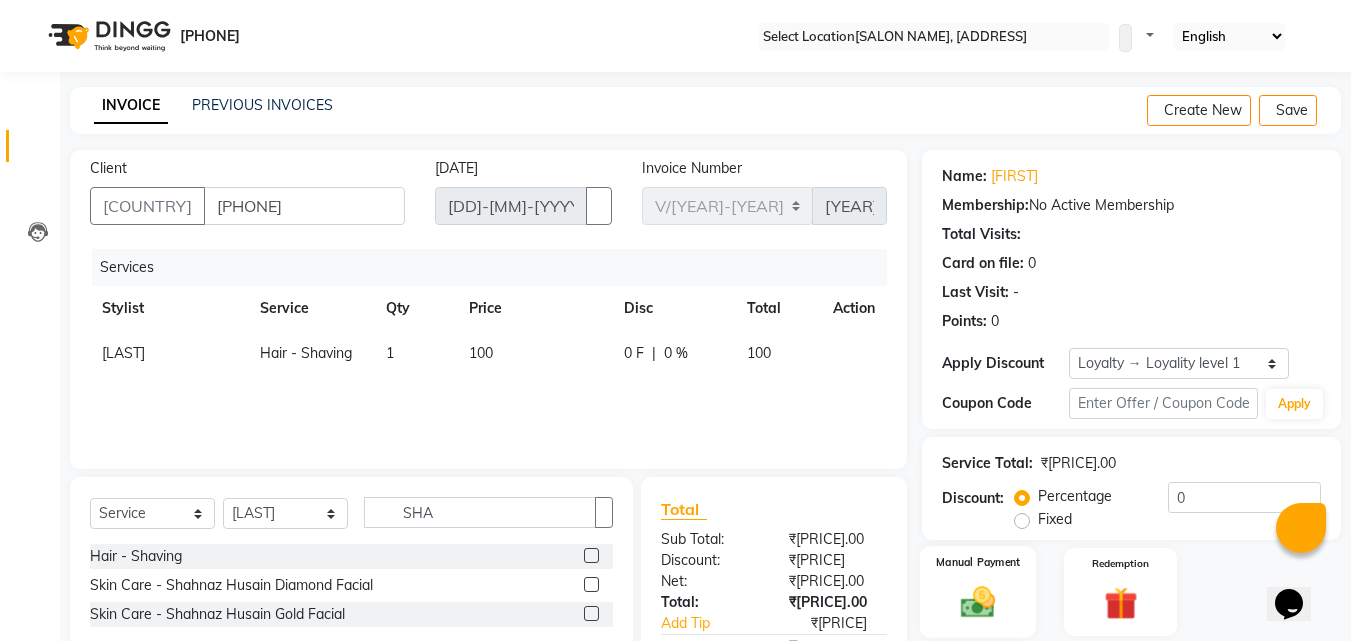 click at bounding box center [978, 602] 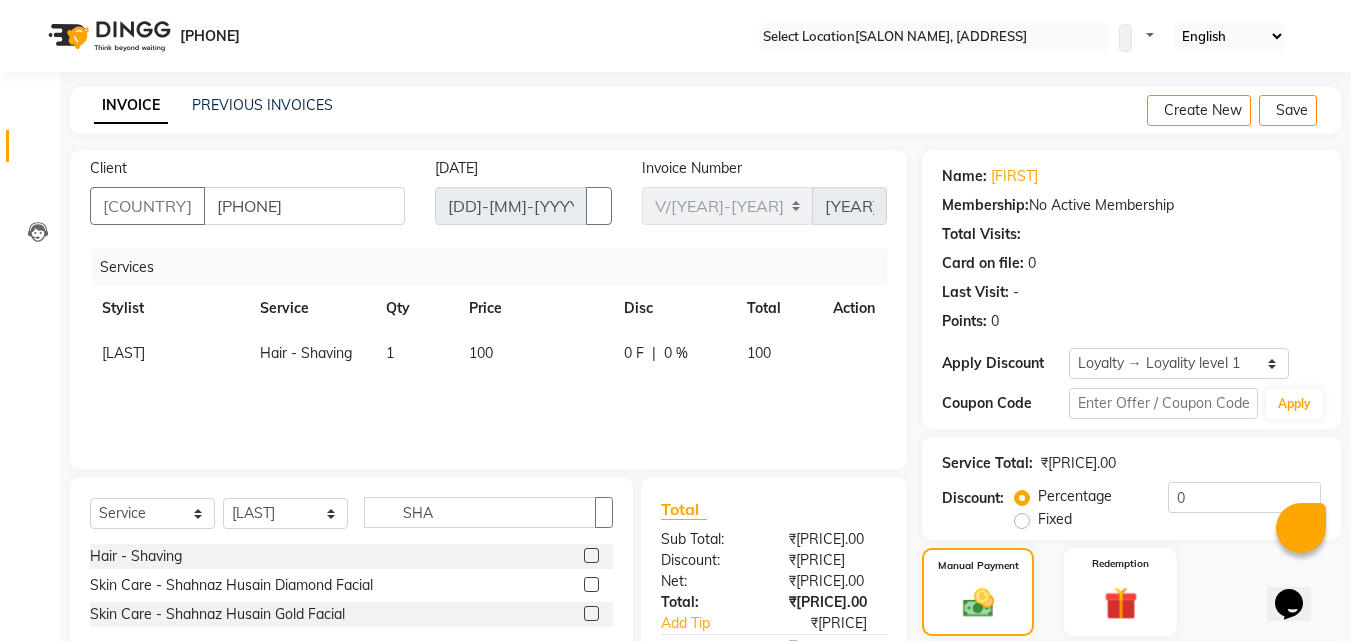 scroll, scrollTop: 109, scrollLeft: 0, axis: vertical 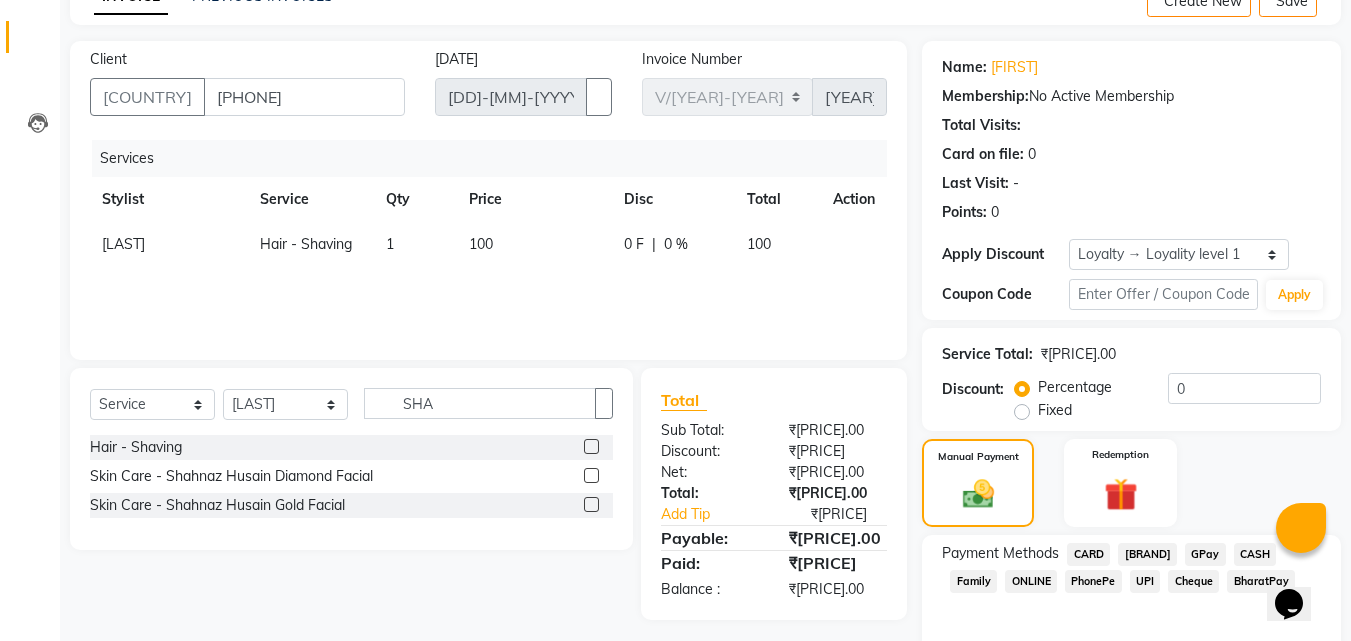 click on "CASH" at bounding box center (1088, 554) 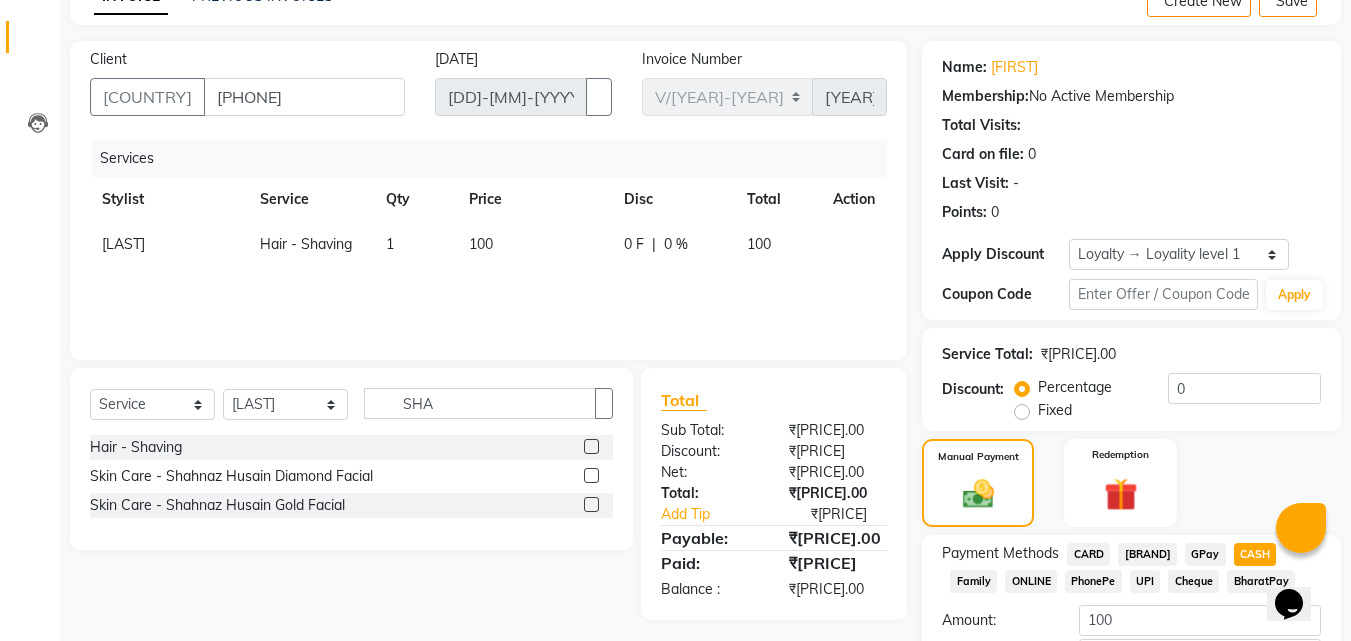 scroll, scrollTop: 257, scrollLeft: 0, axis: vertical 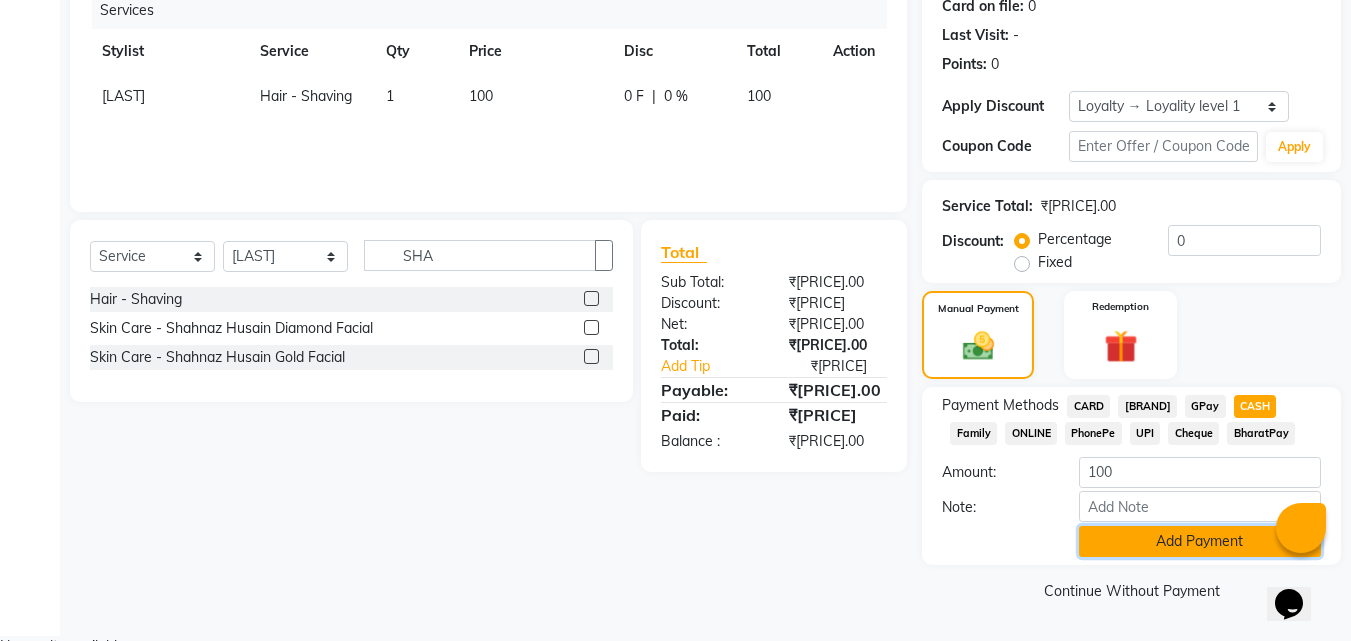 click on "Add Payment" at bounding box center (1200, 541) 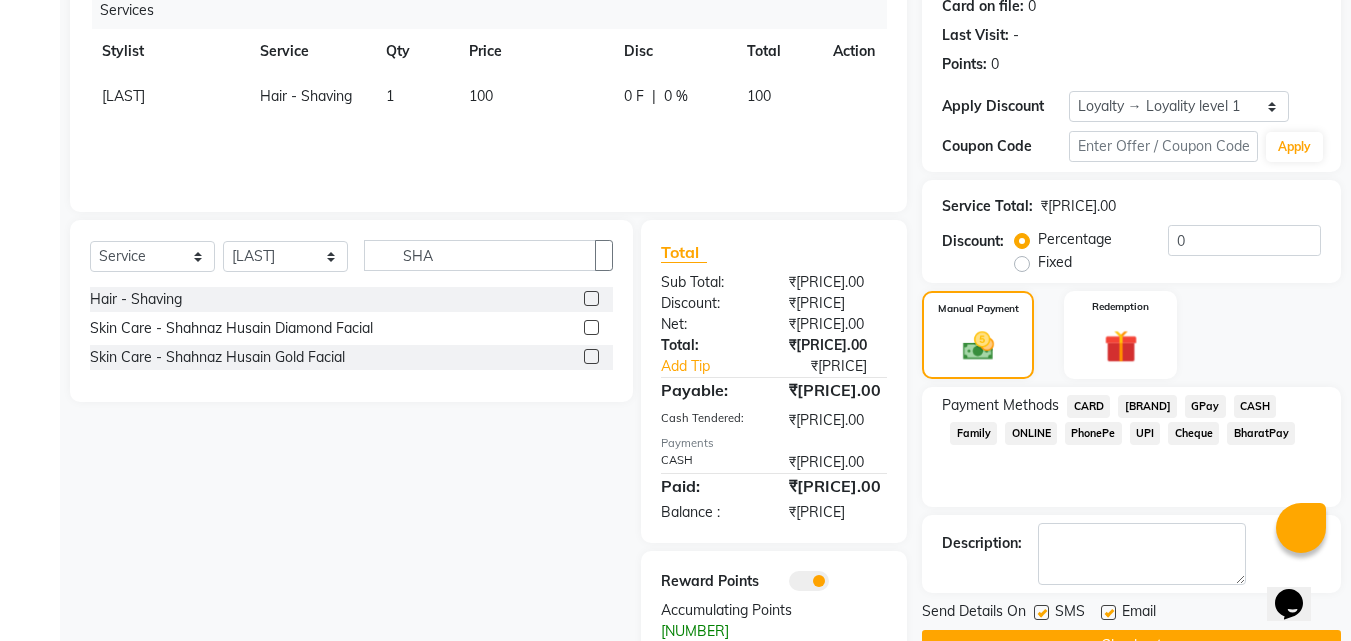 scroll, scrollTop: 314, scrollLeft: 0, axis: vertical 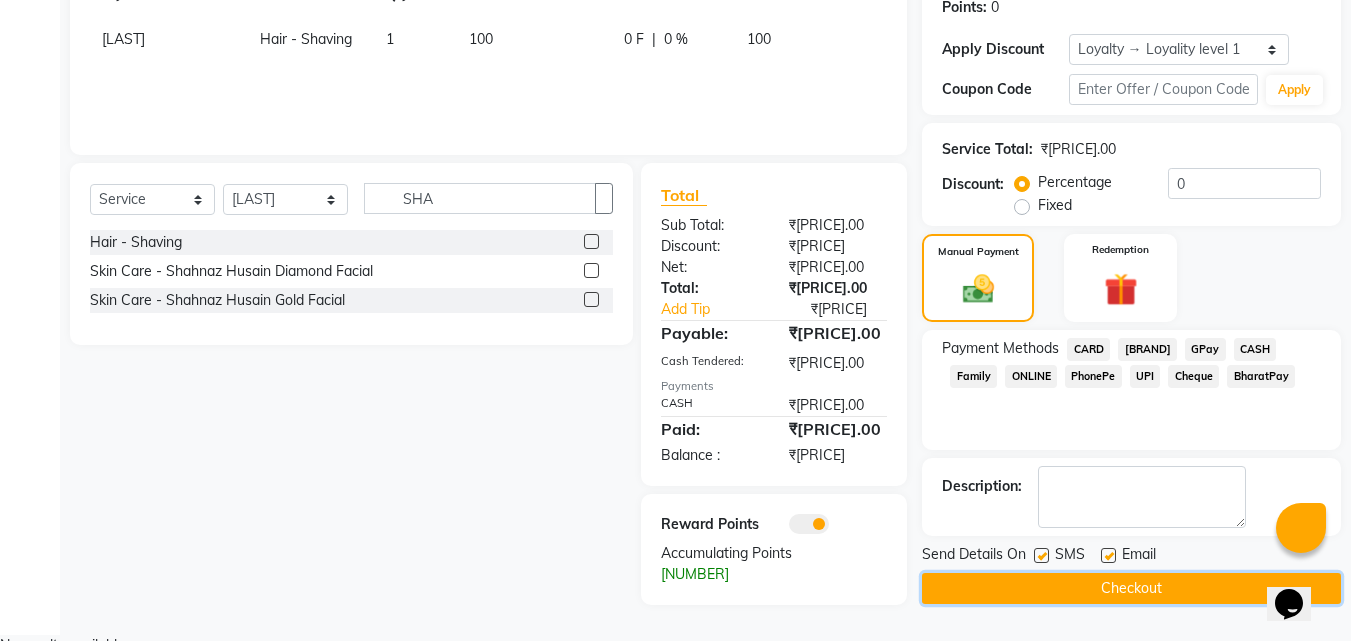 click on "Checkout" at bounding box center (1131, 588) 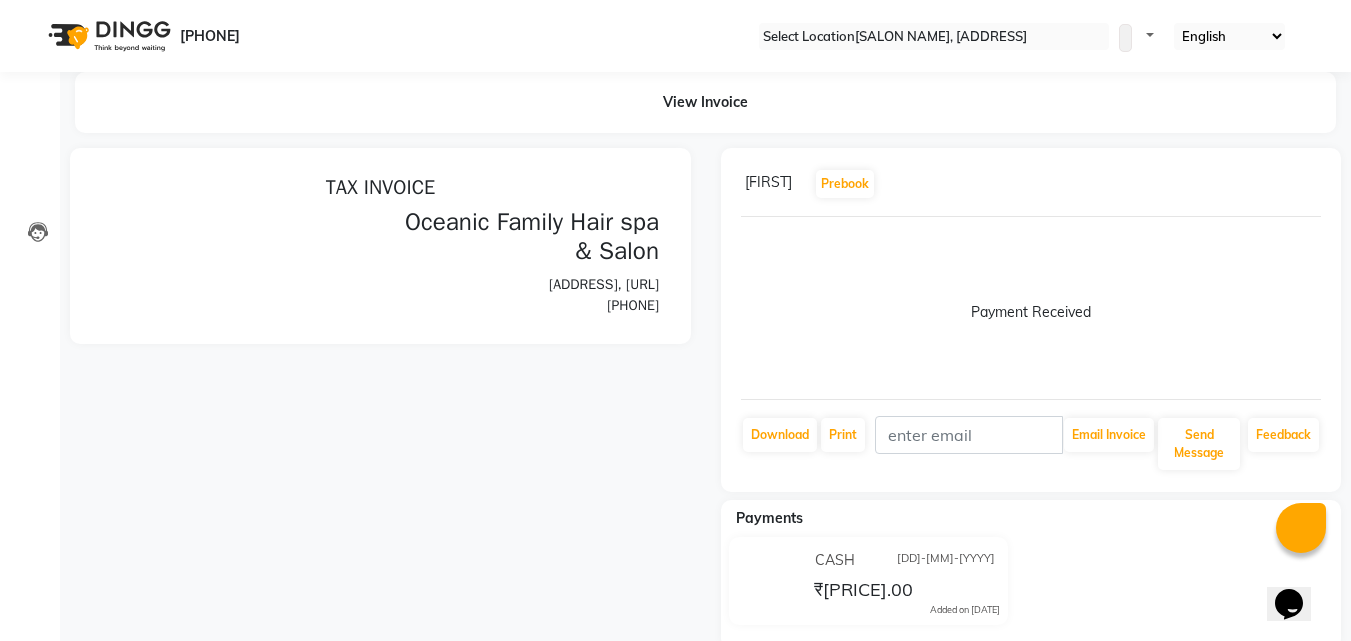 scroll, scrollTop: 0, scrollLeft: 0, axis: both 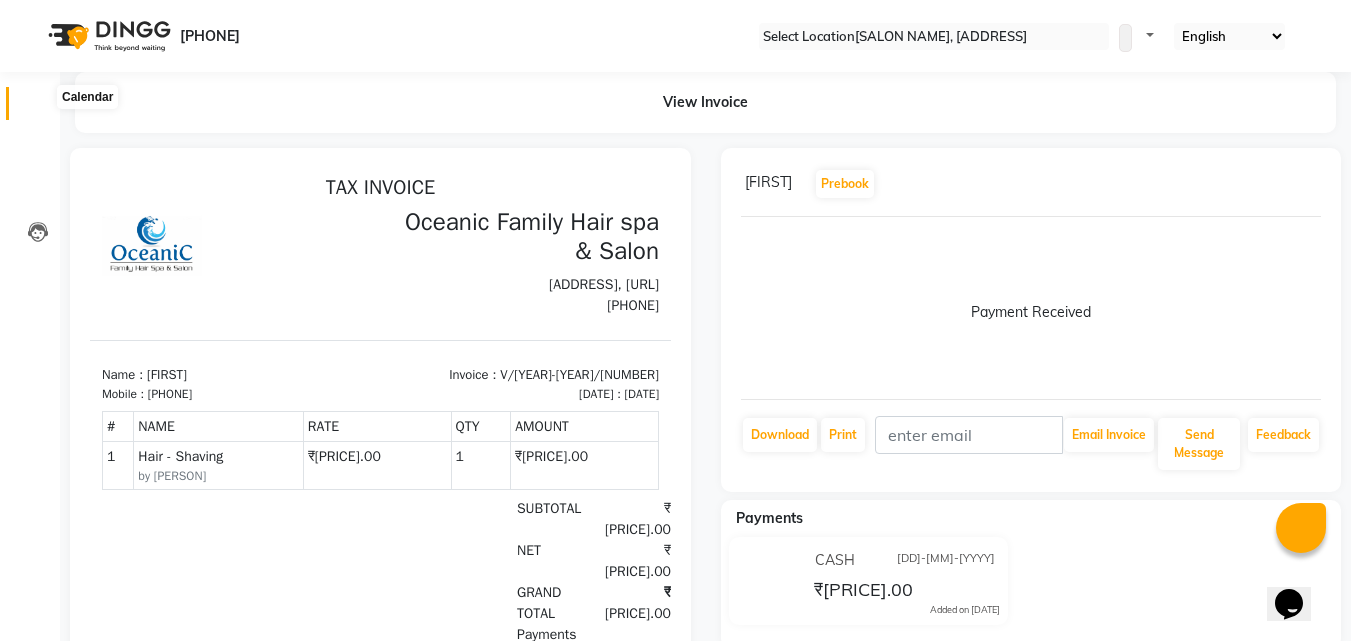 click at bounding box center [38, 108] 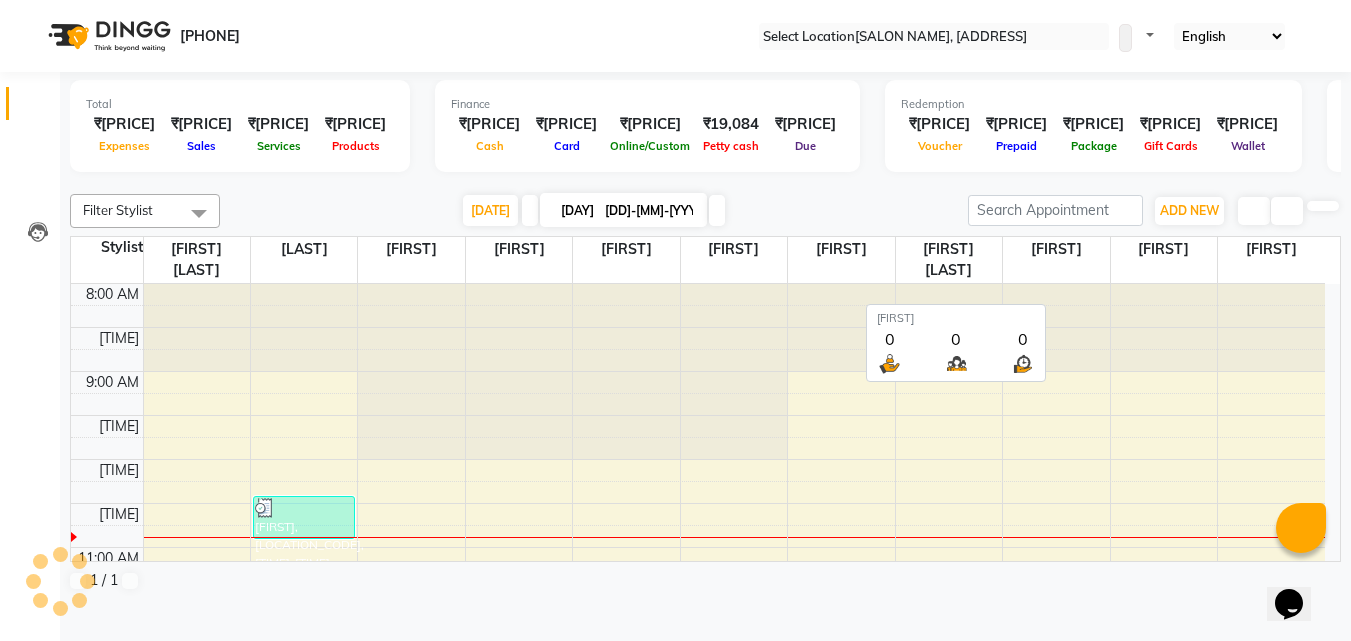 scroll, scrollTop: 0, scrollLeft: 0, axis: both 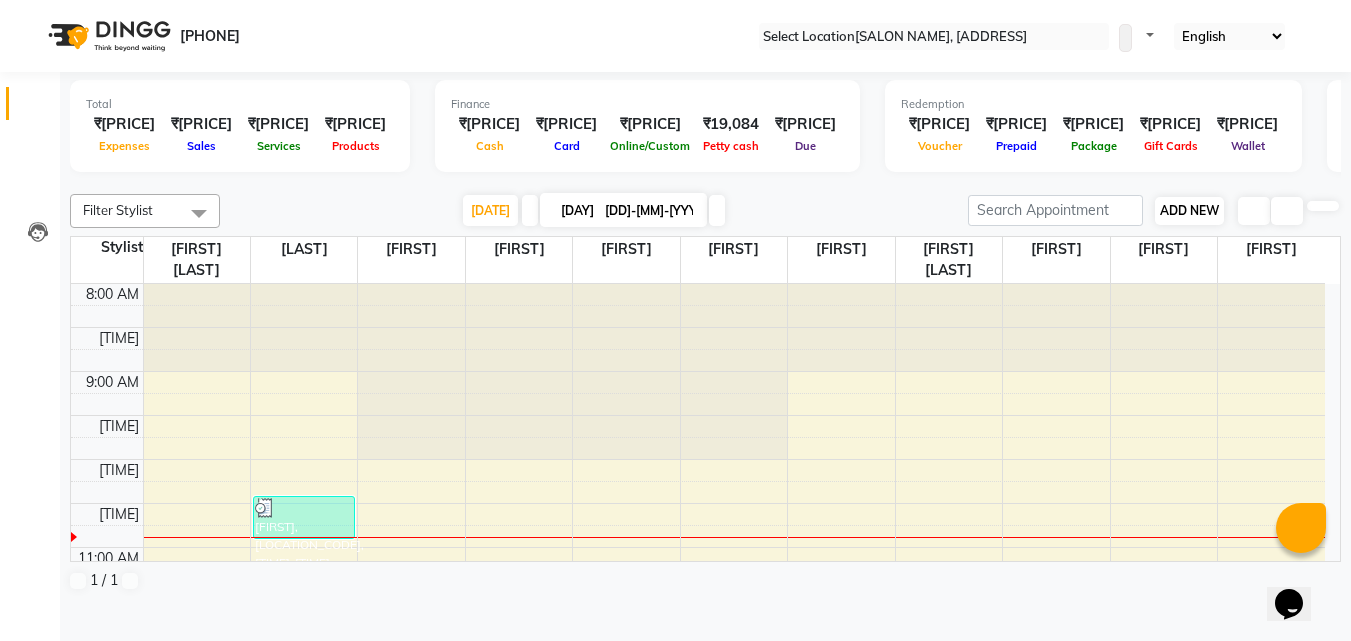 click on "ADD NEW" at bounding box center (1189, 210) 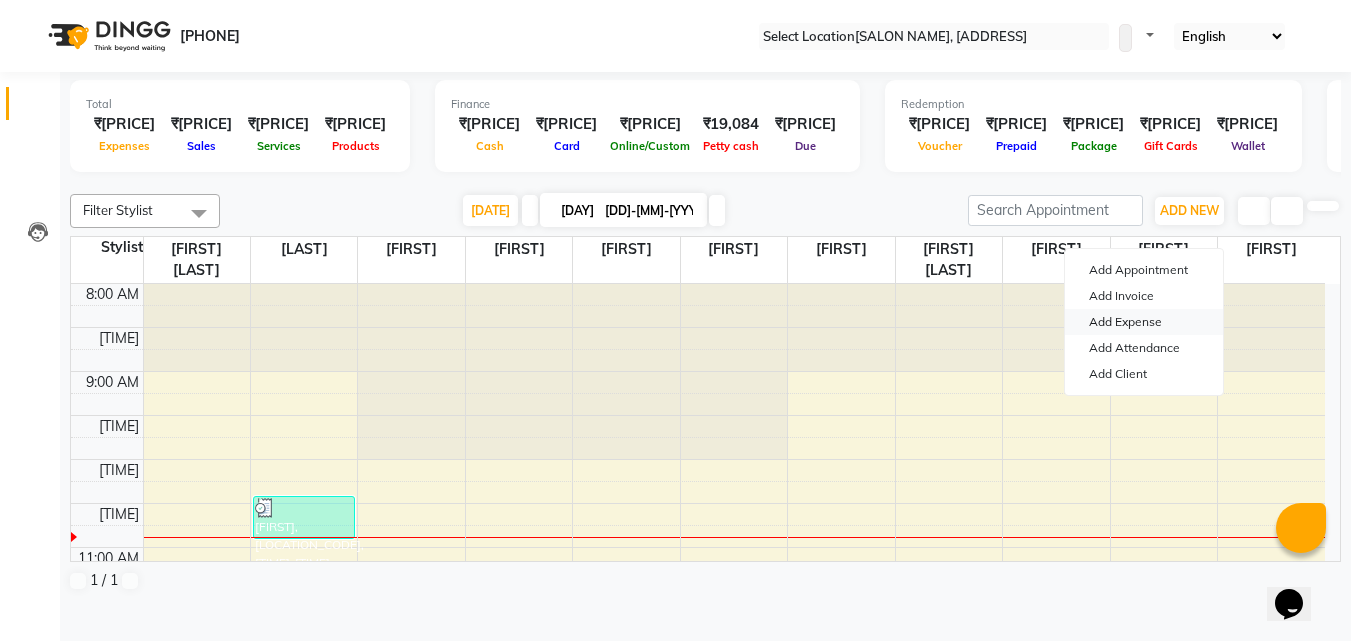 click on "Add Expense" at bounding box center [1144, 322] 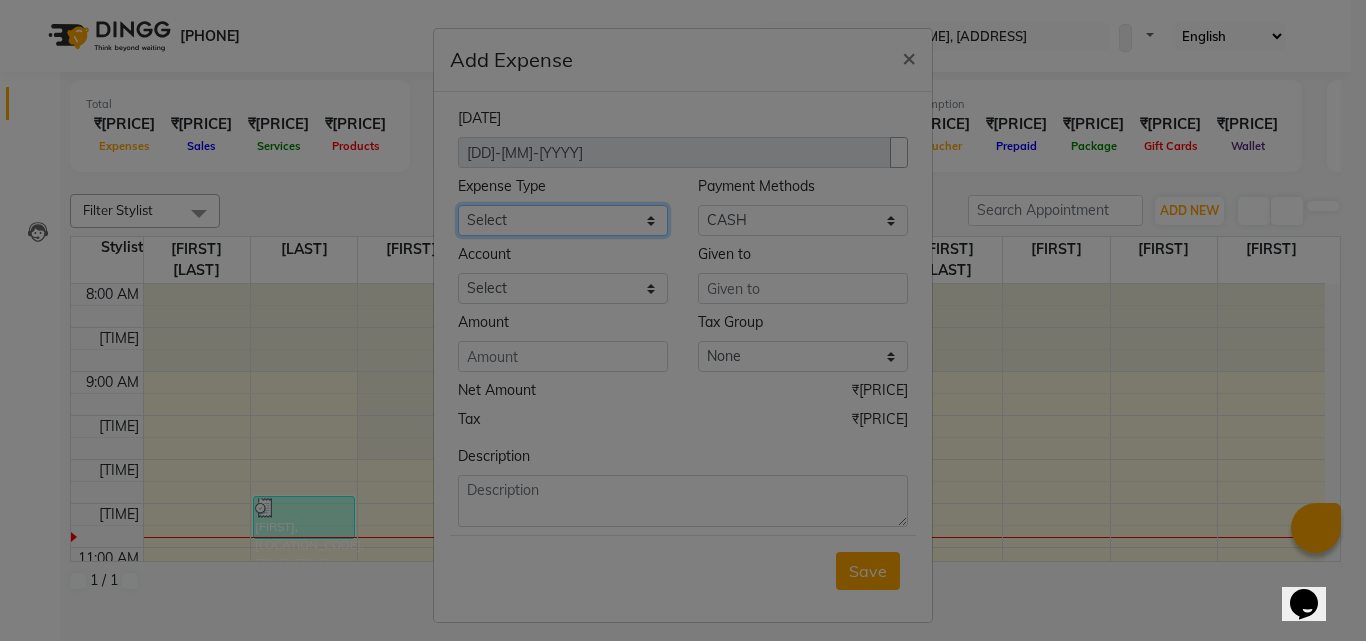 click on "[LIST]" at bounding box center (563, 220) 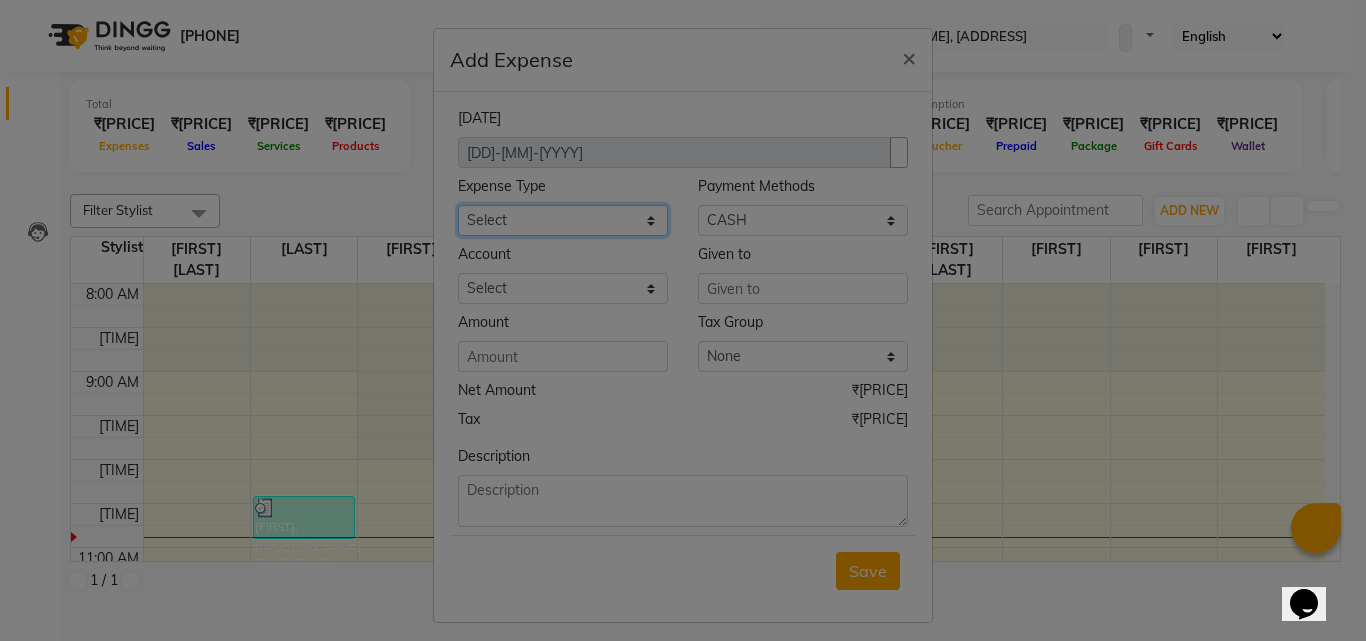 select on "[NUMBER]" 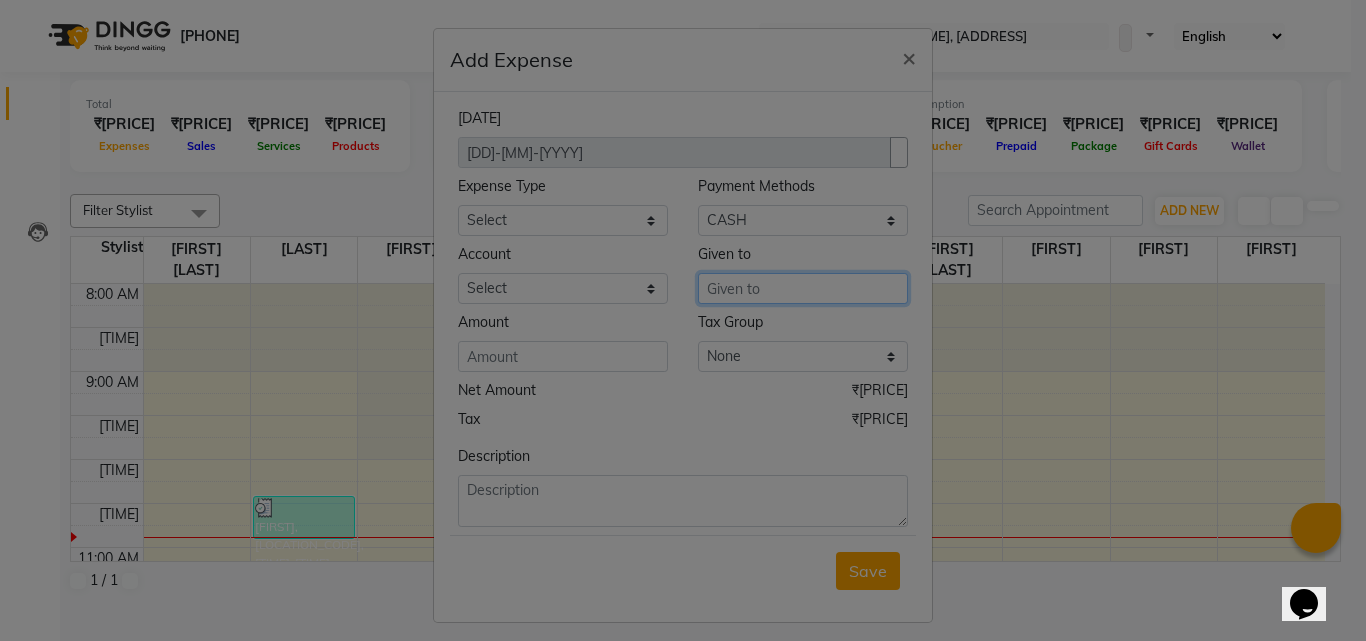 click at bounding box center (803, 288) 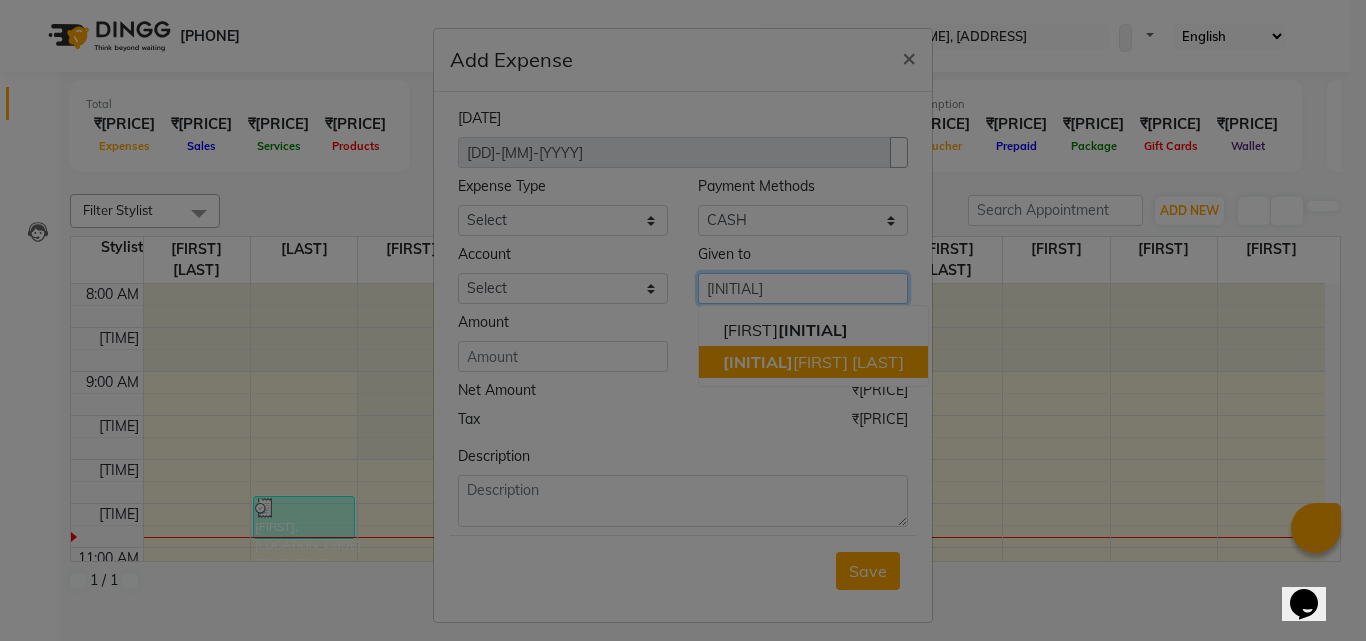 click on "[FIRST] [LAST]" at bounding box center [813, 362] 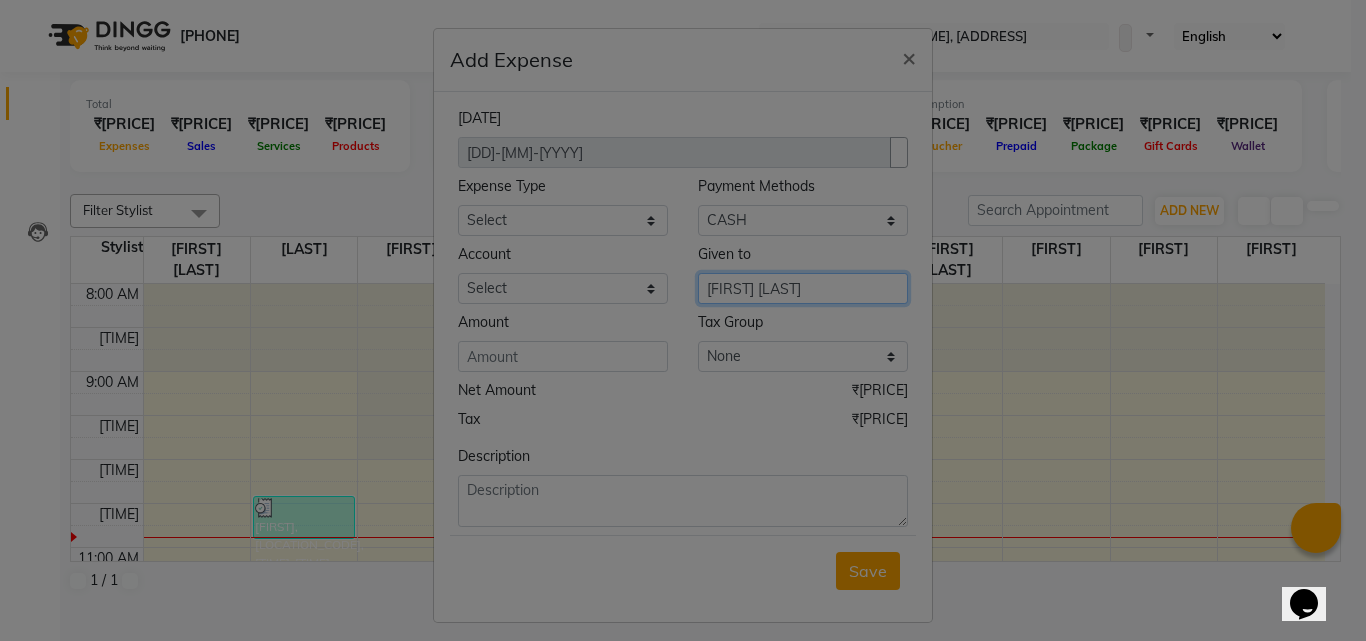 type on "[FIRST] [LAST]" 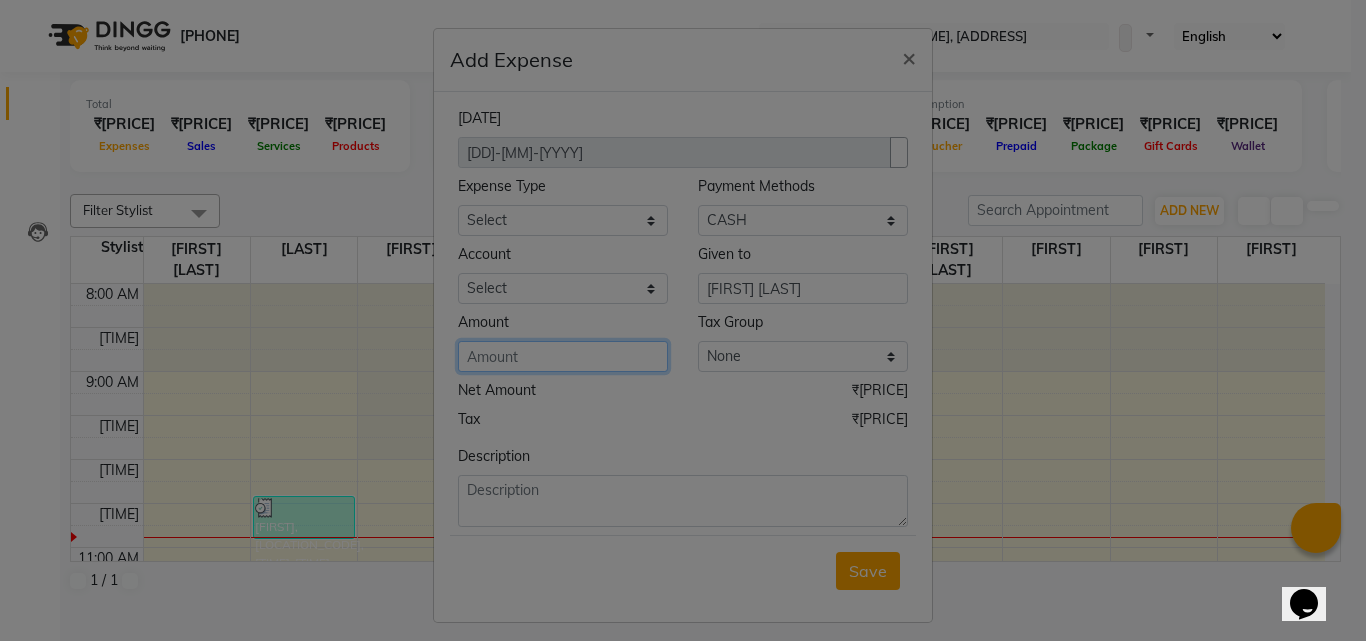 click at bounding box center [563, 356] 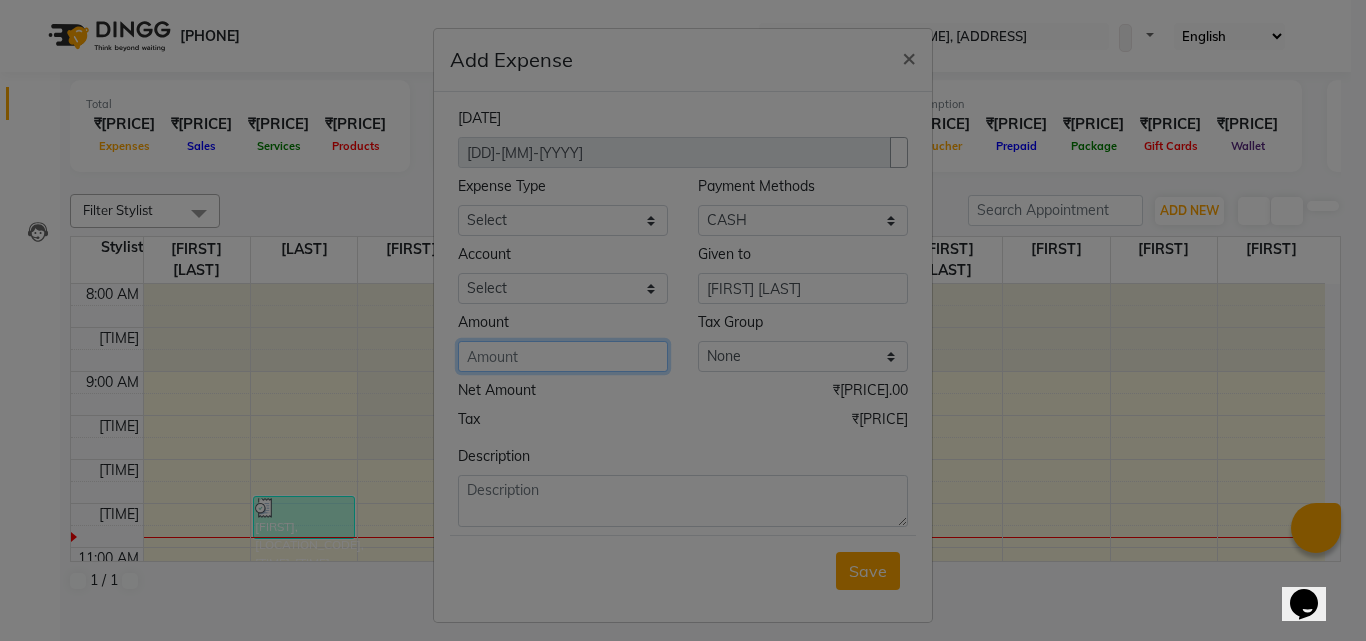 type on "[NUMBER]" 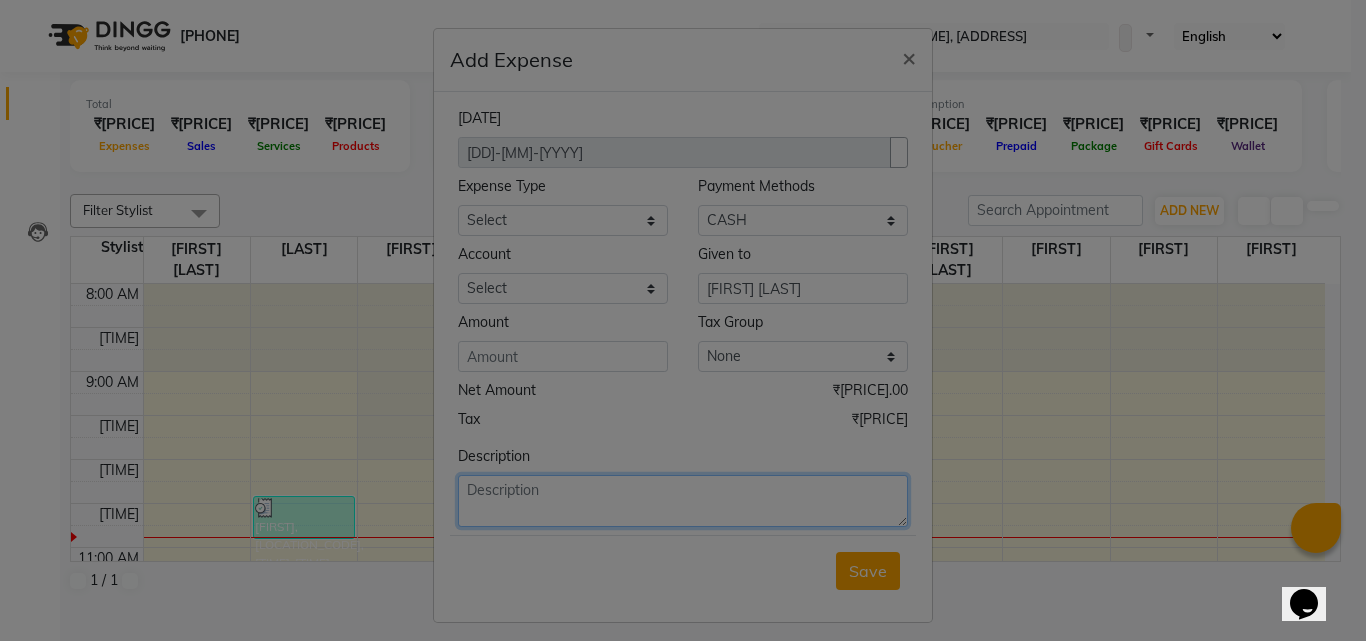 click at bounding box center [683, 501] 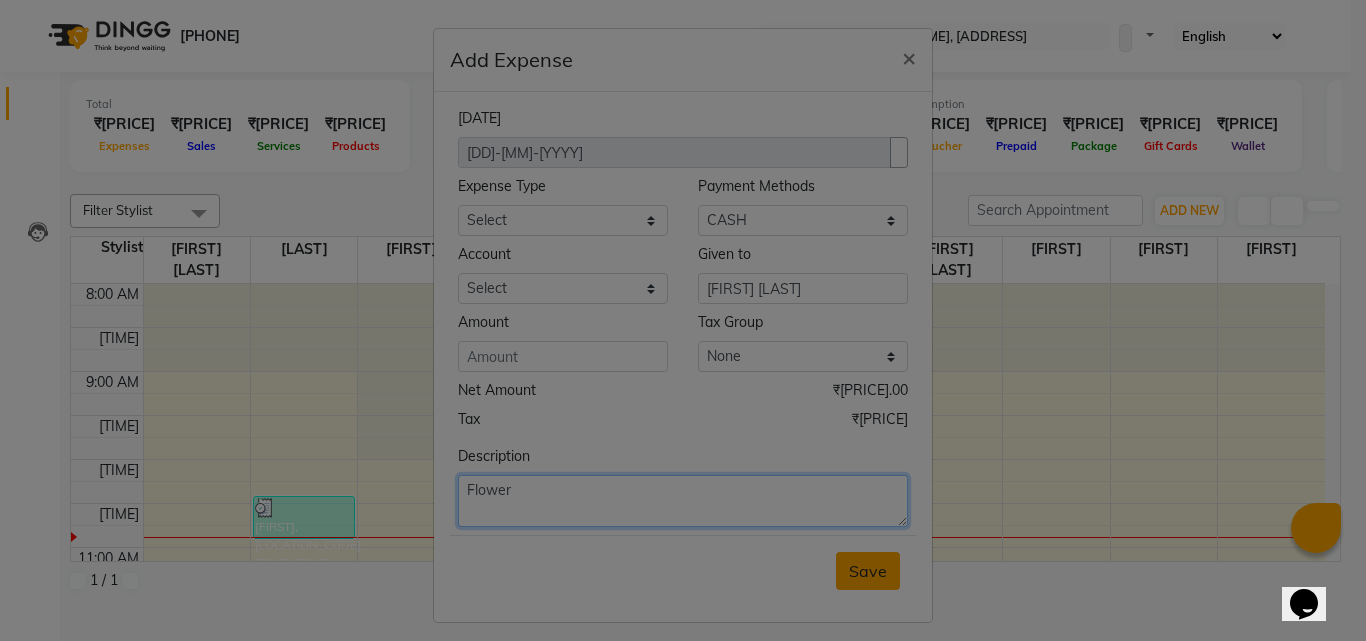 type on "Flower" 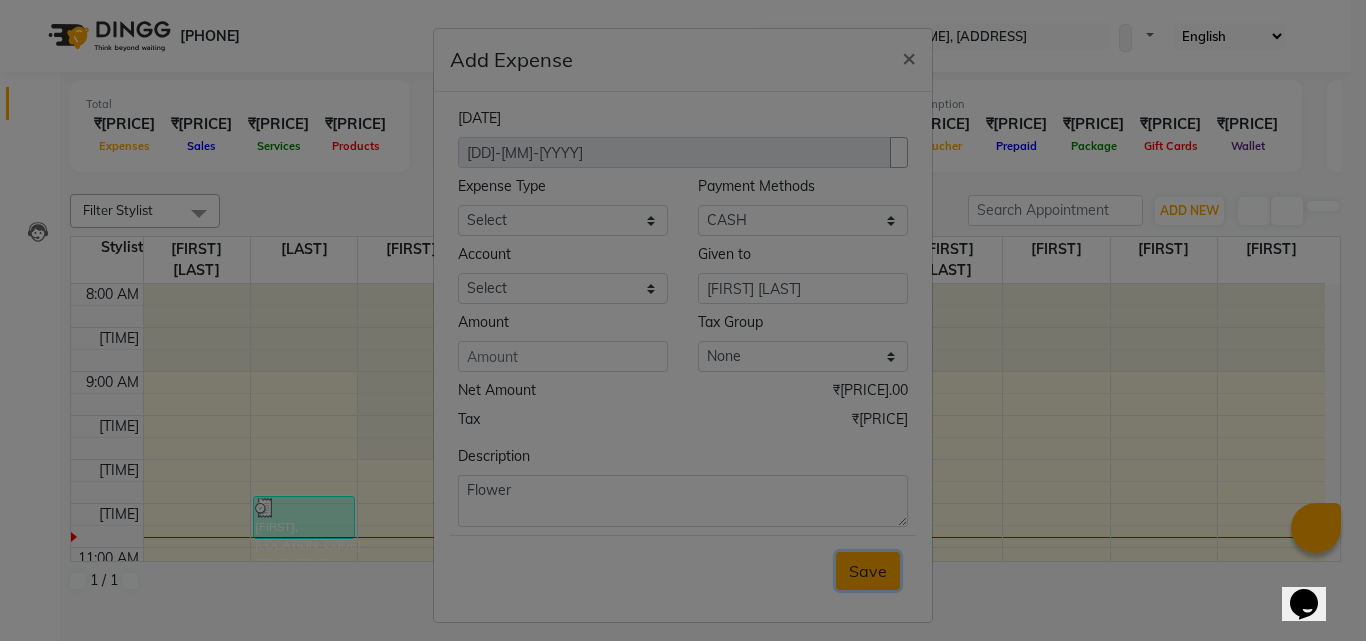 click on "Save" at bounding box center [868, 571] 